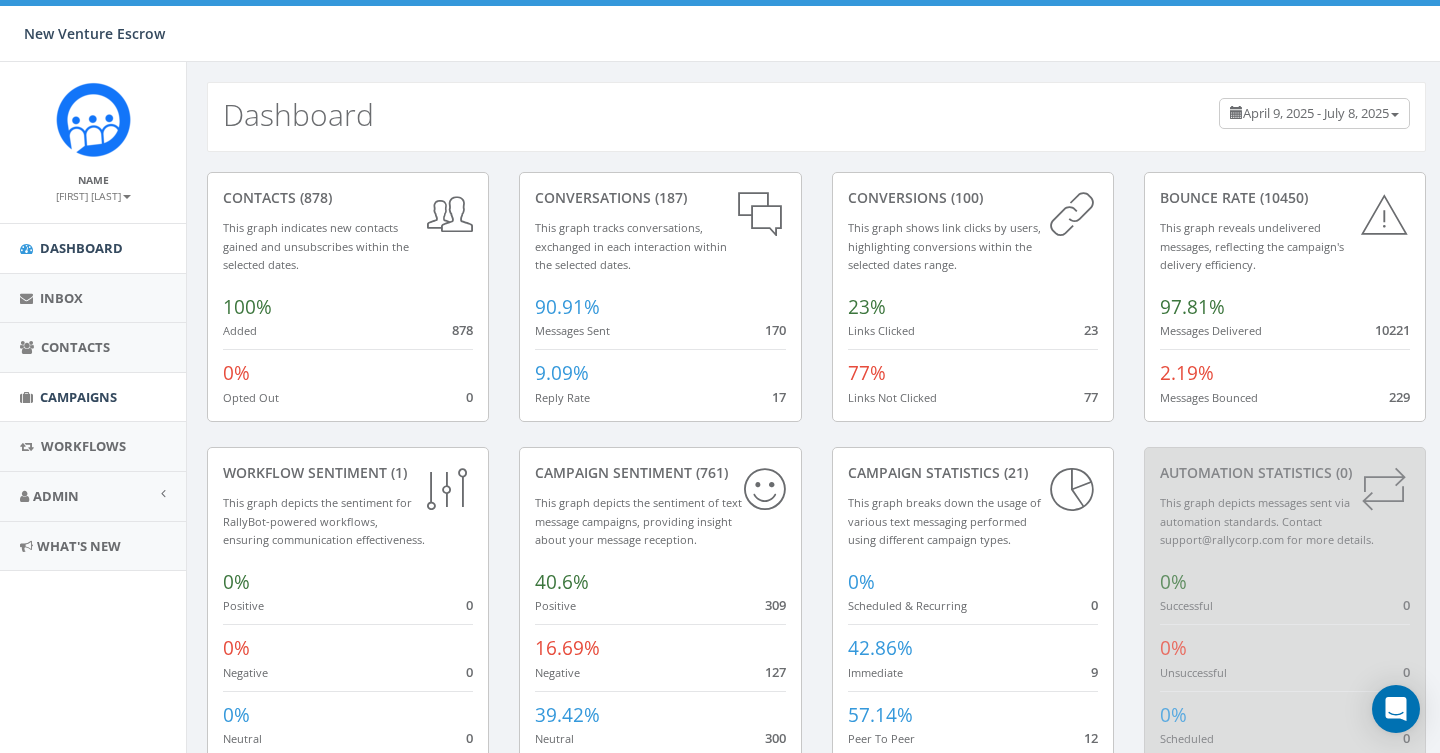 scroll, scrollTop: 0, scrollLeft: 0, axis: both 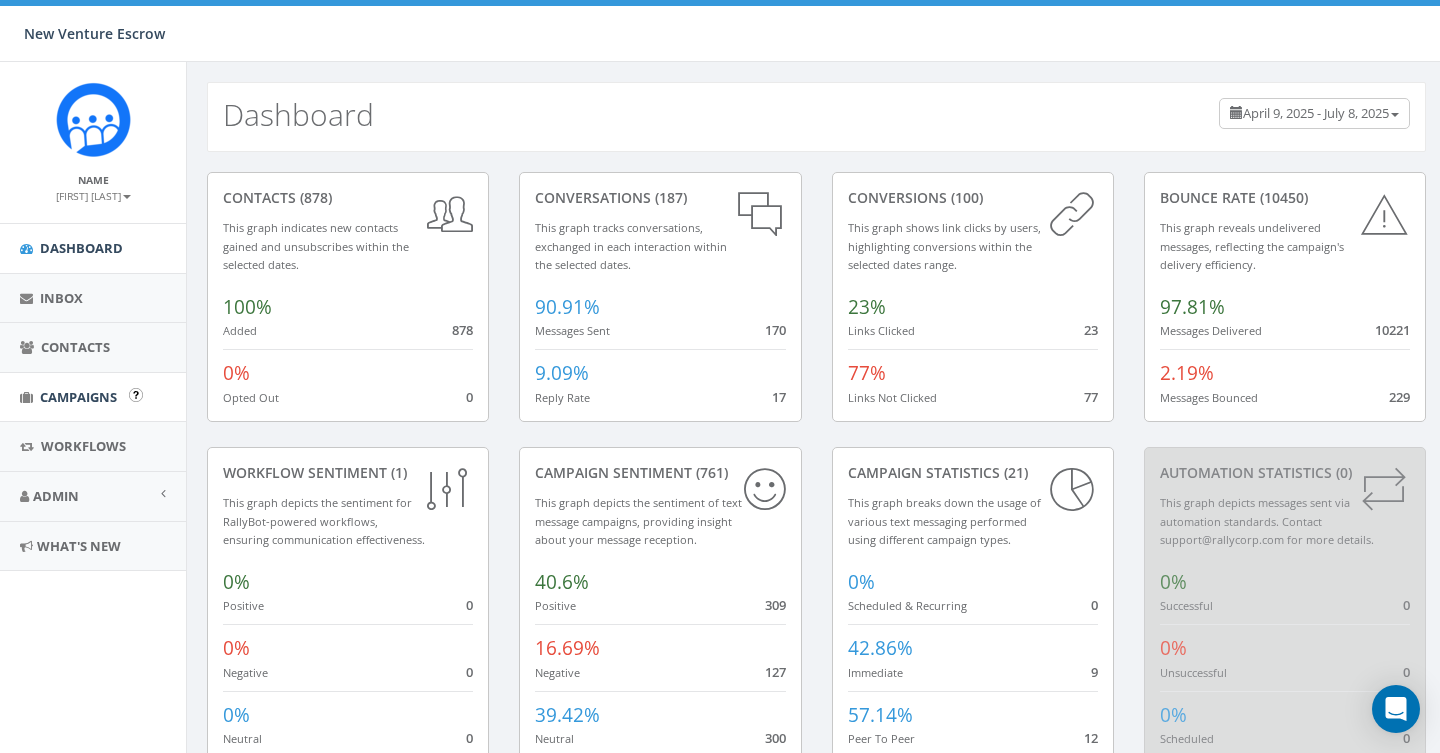 click on "Campaigns" at bounding box center [78, 397] 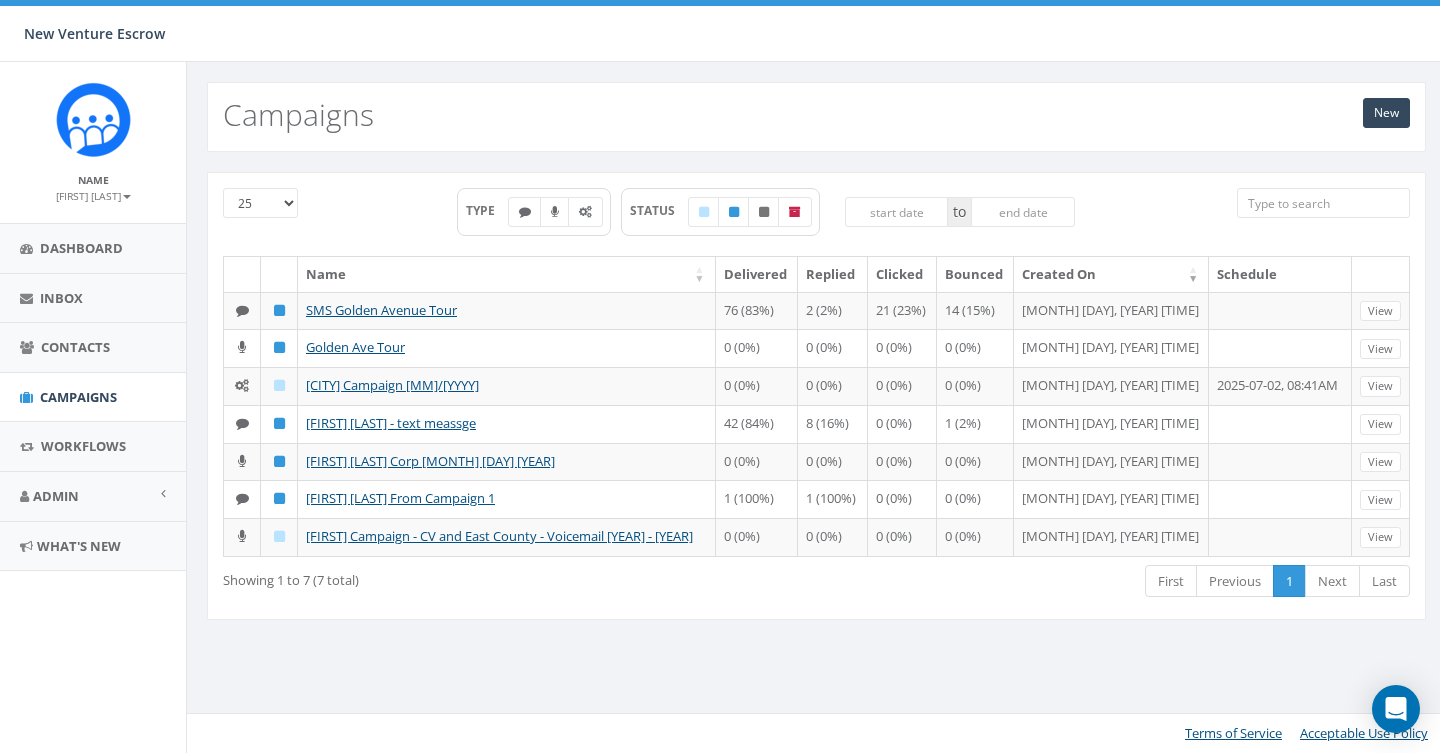 scroll, scrollTop: 0, scrollLeft: 0, axis: both 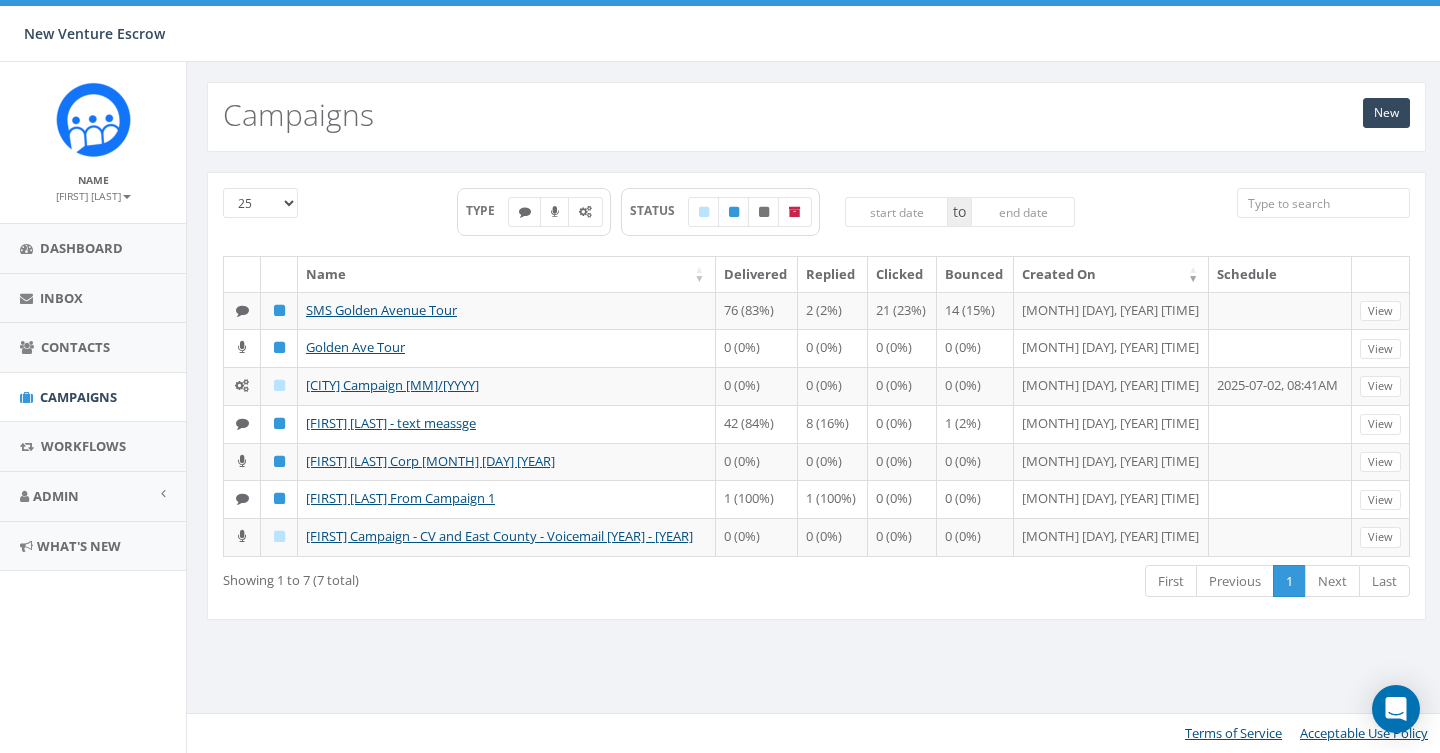 click on "New Campaigns" at bounding box center [816, 117] 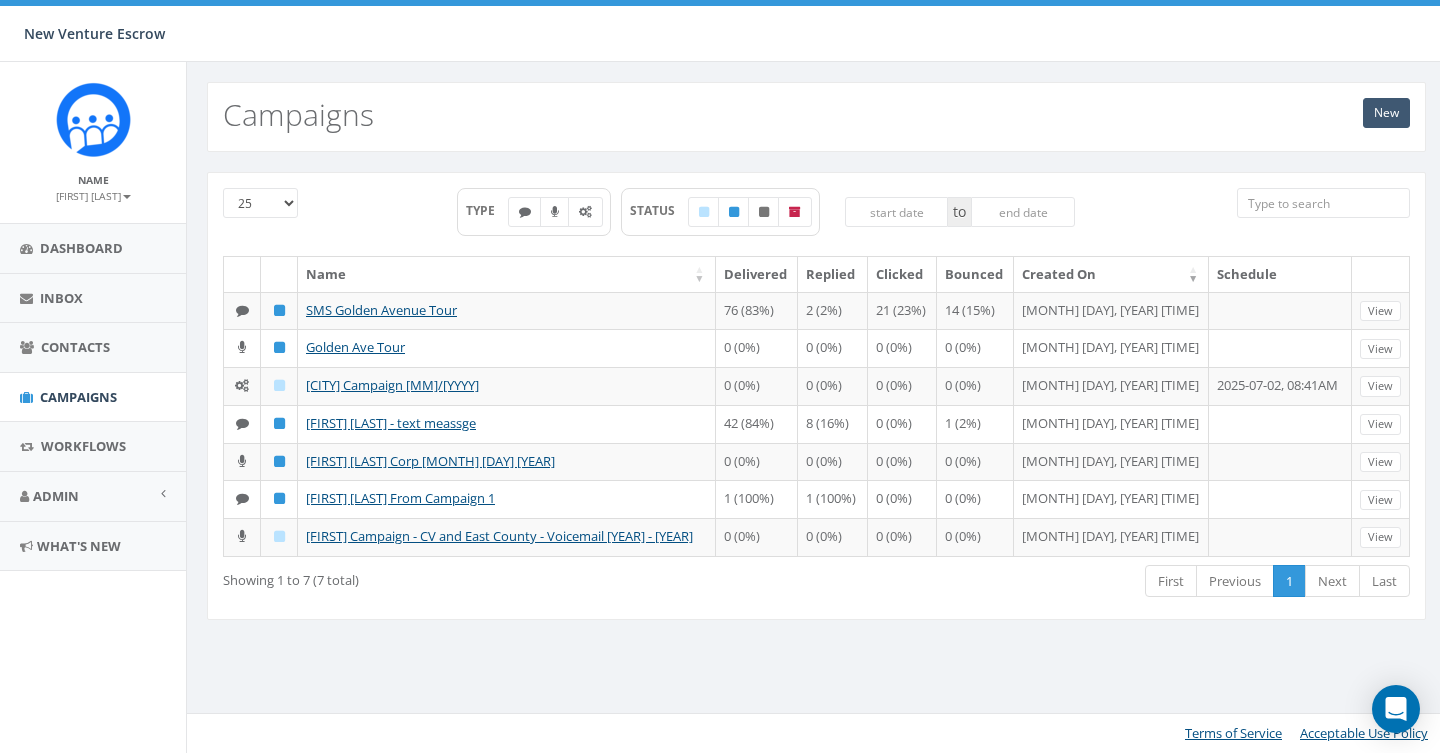 click on "New" at bounding box center [1386, 113] 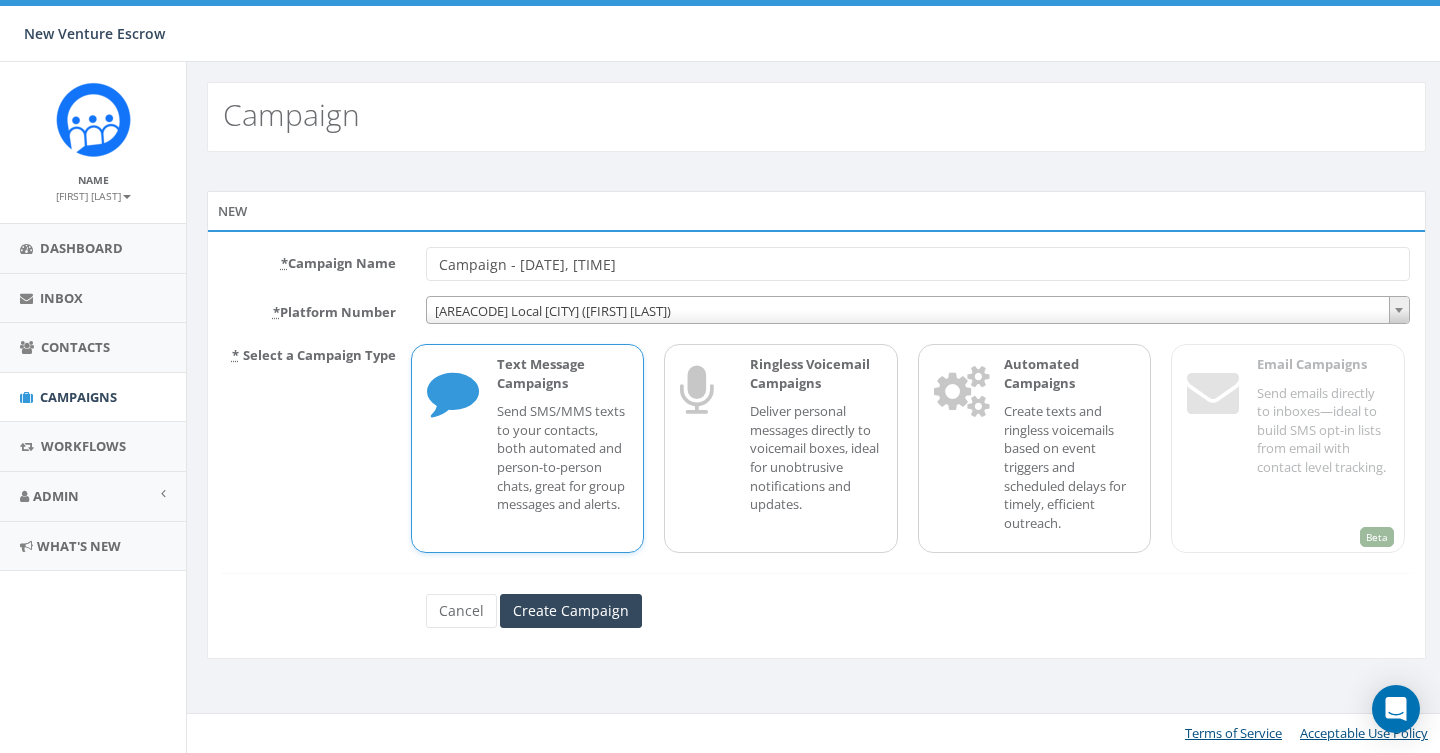 scroll, scrollTop: 0, scrollLeft: 0, axis: both 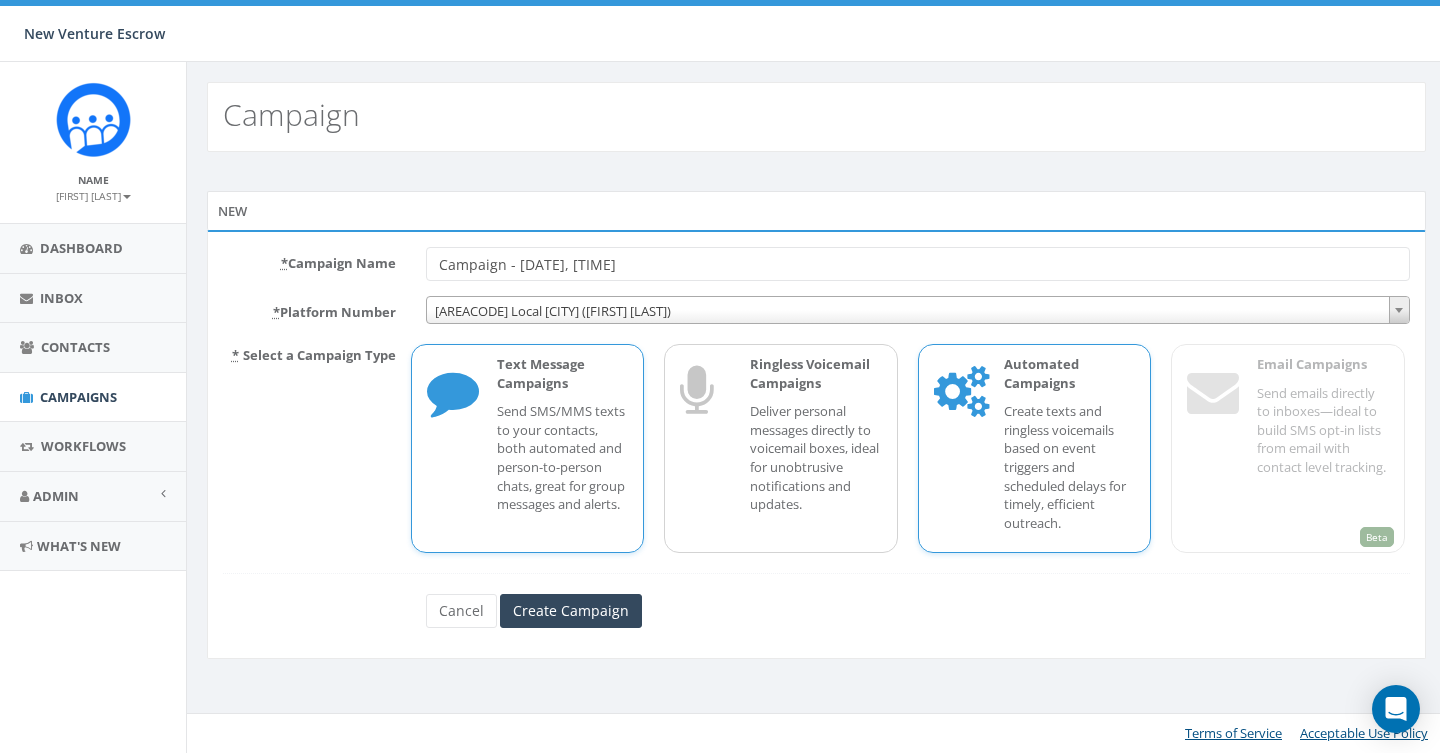 click on "Automated Campaigns Create texts and ringless voicemails based on event triggers and scheduled delays for timely, efficient outreach." at bounding box center (1035, 448) 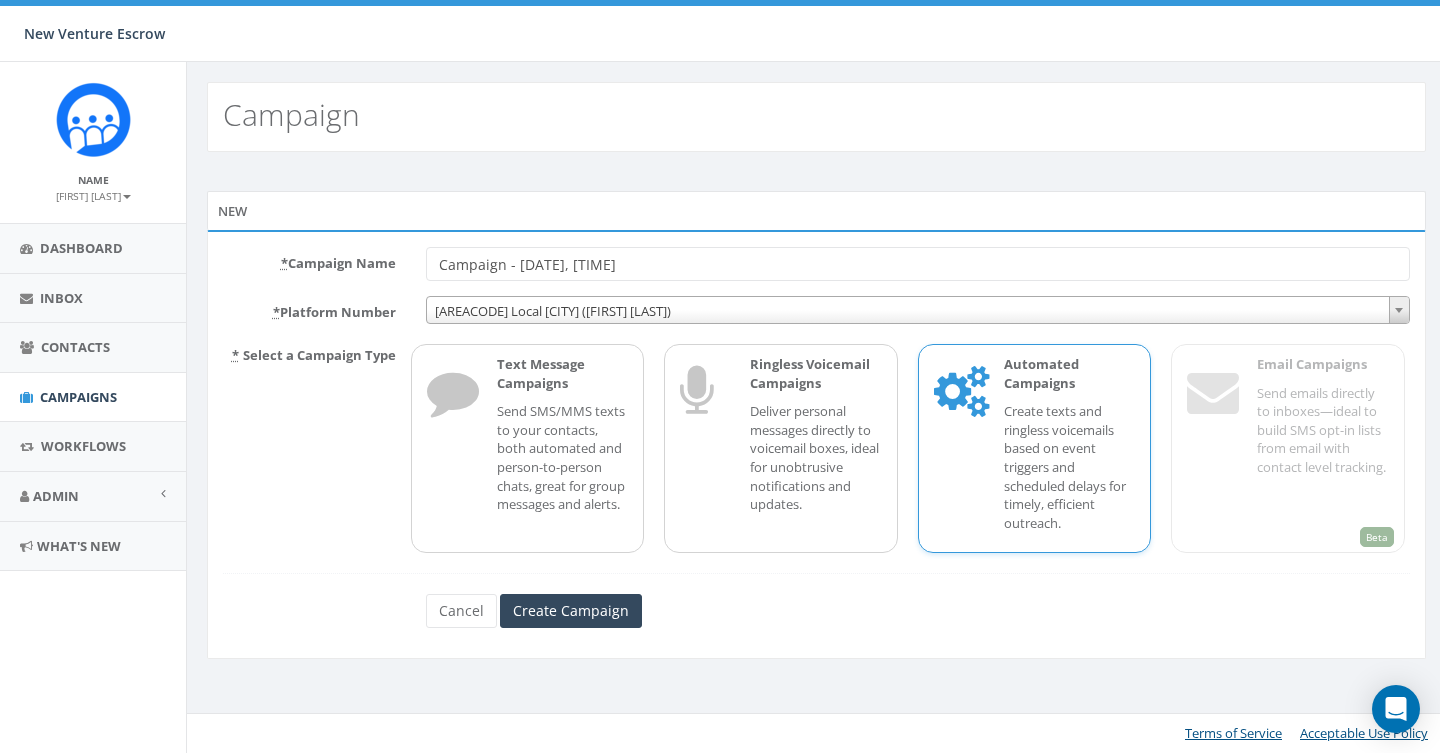 click on "Campaign - [DATE], [TIME]" at bounding box center [918, 264] 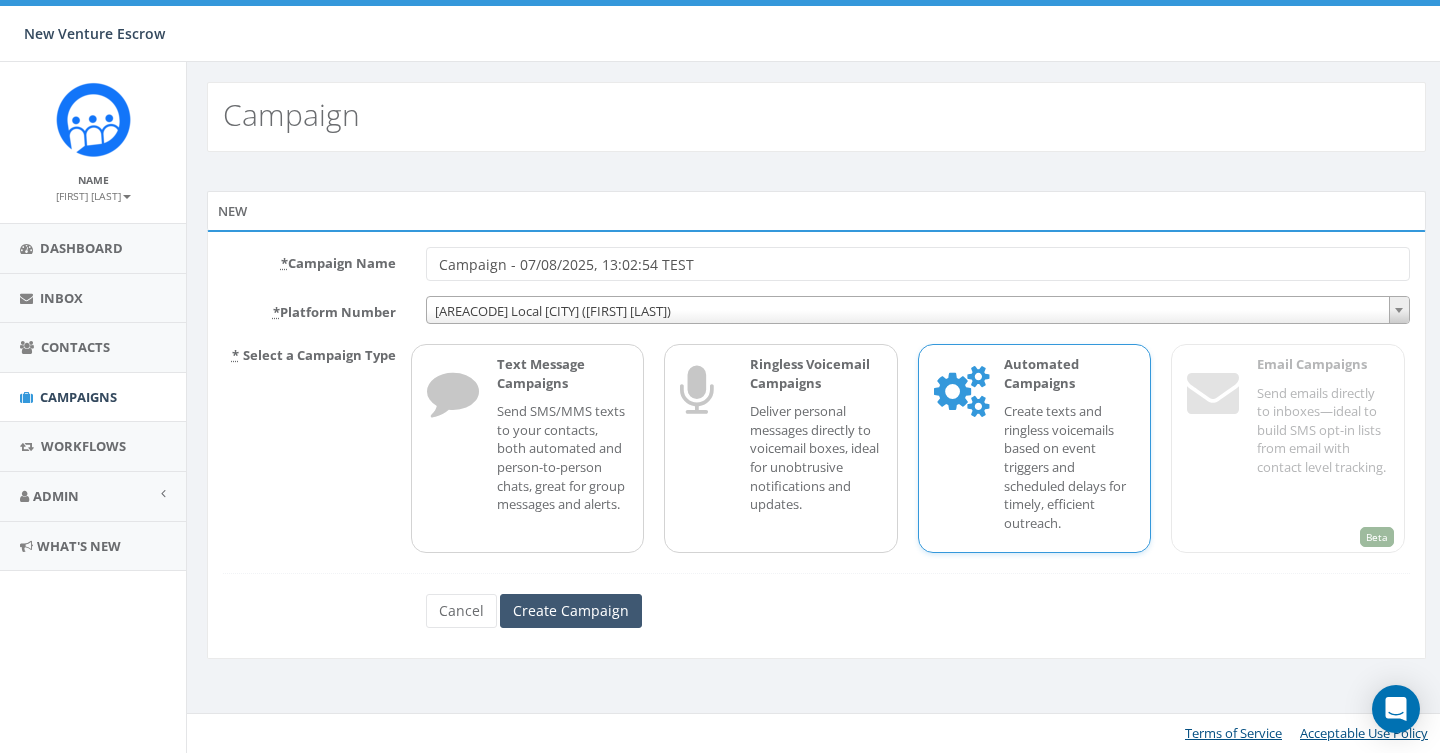 type on "Campaign - 07/08/2025, 13:02:54 TEST" 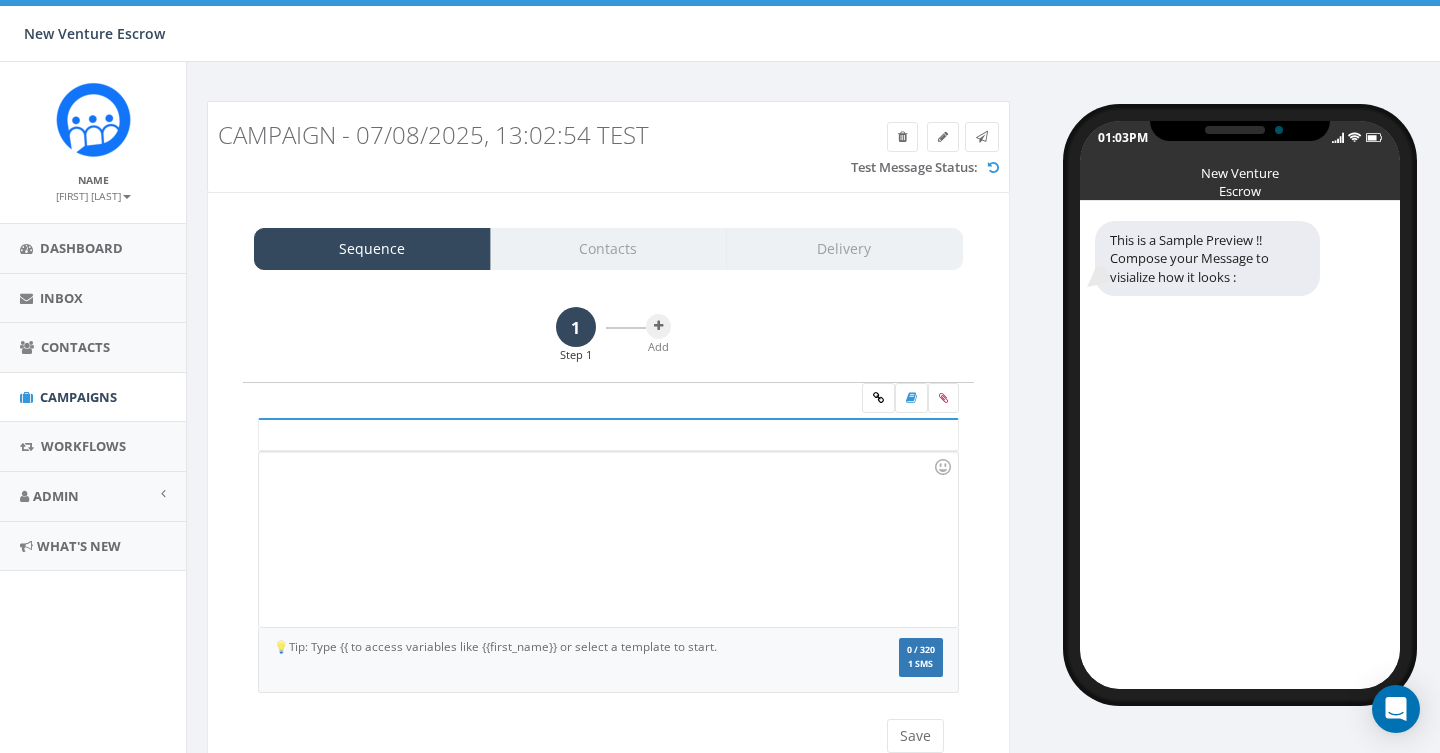 scroll, scrollTop: 0, scrollLeft: 0, axis: both 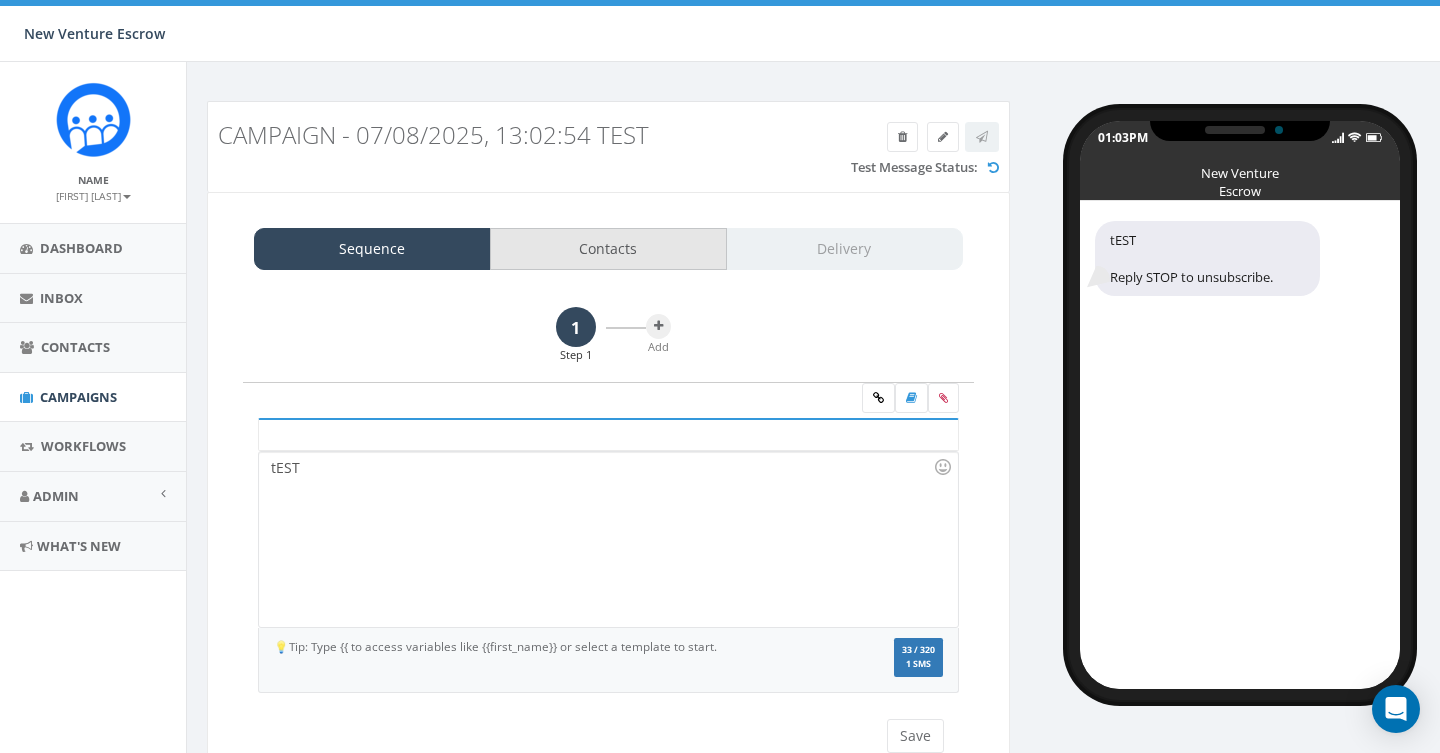 click on "Contacts" at bounding box center [608, 249] 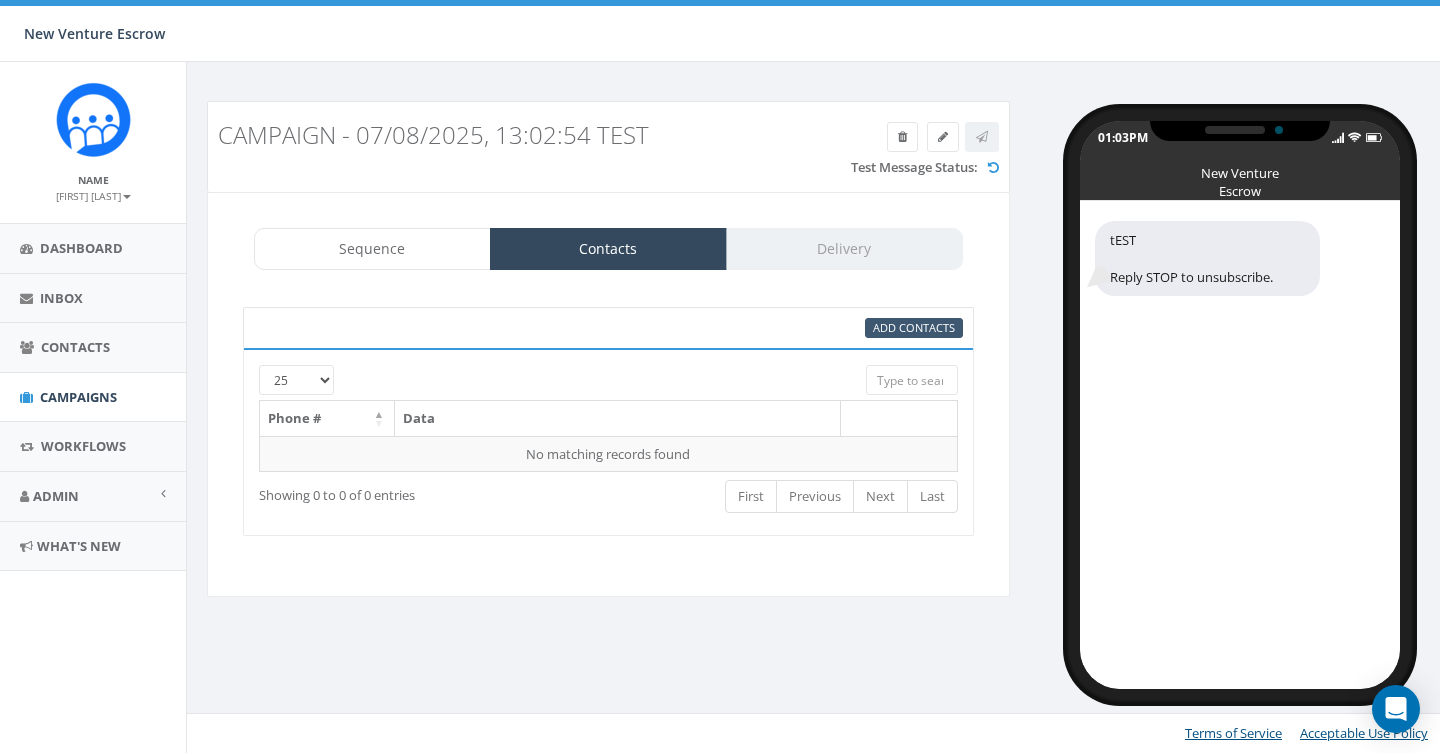click on "Add Contacts" at bounding box center [914, 327] 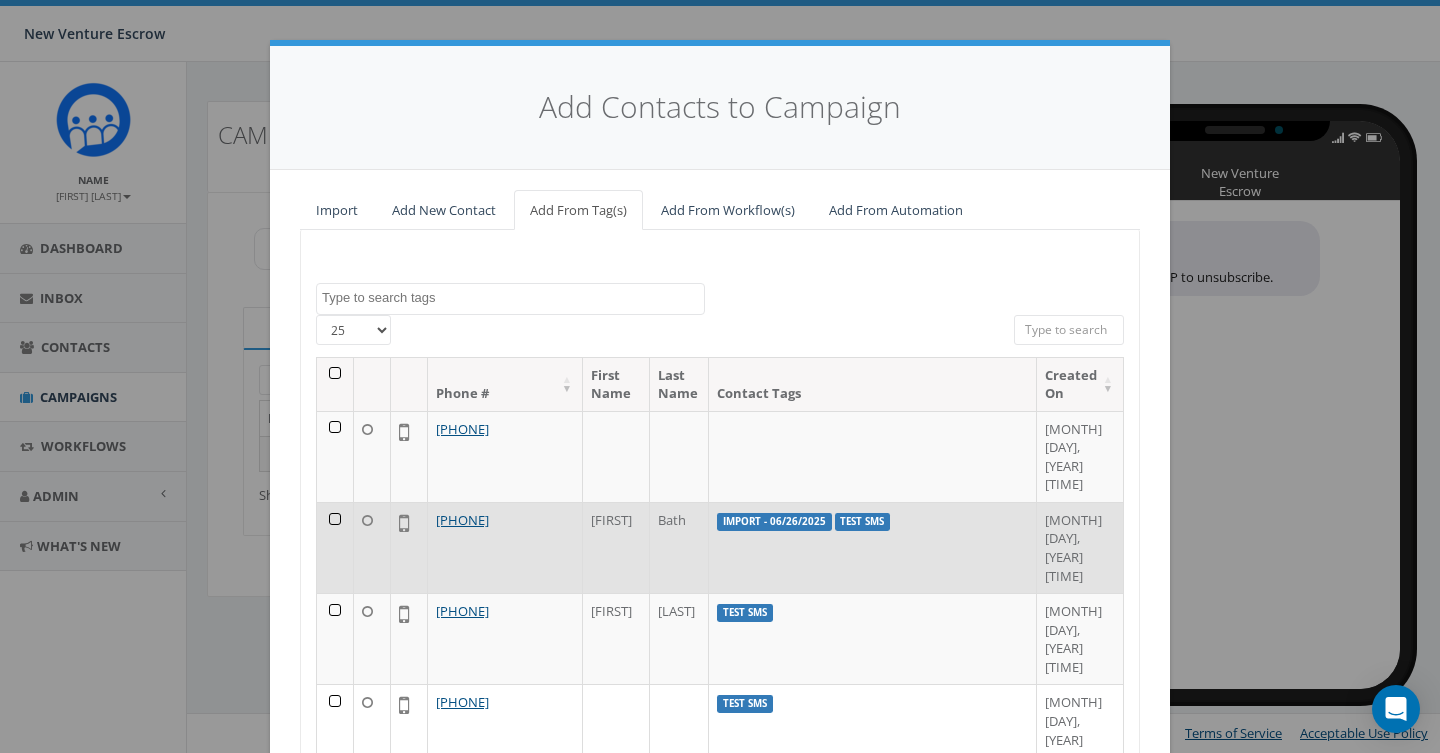 click at bounding box center [335, 547] 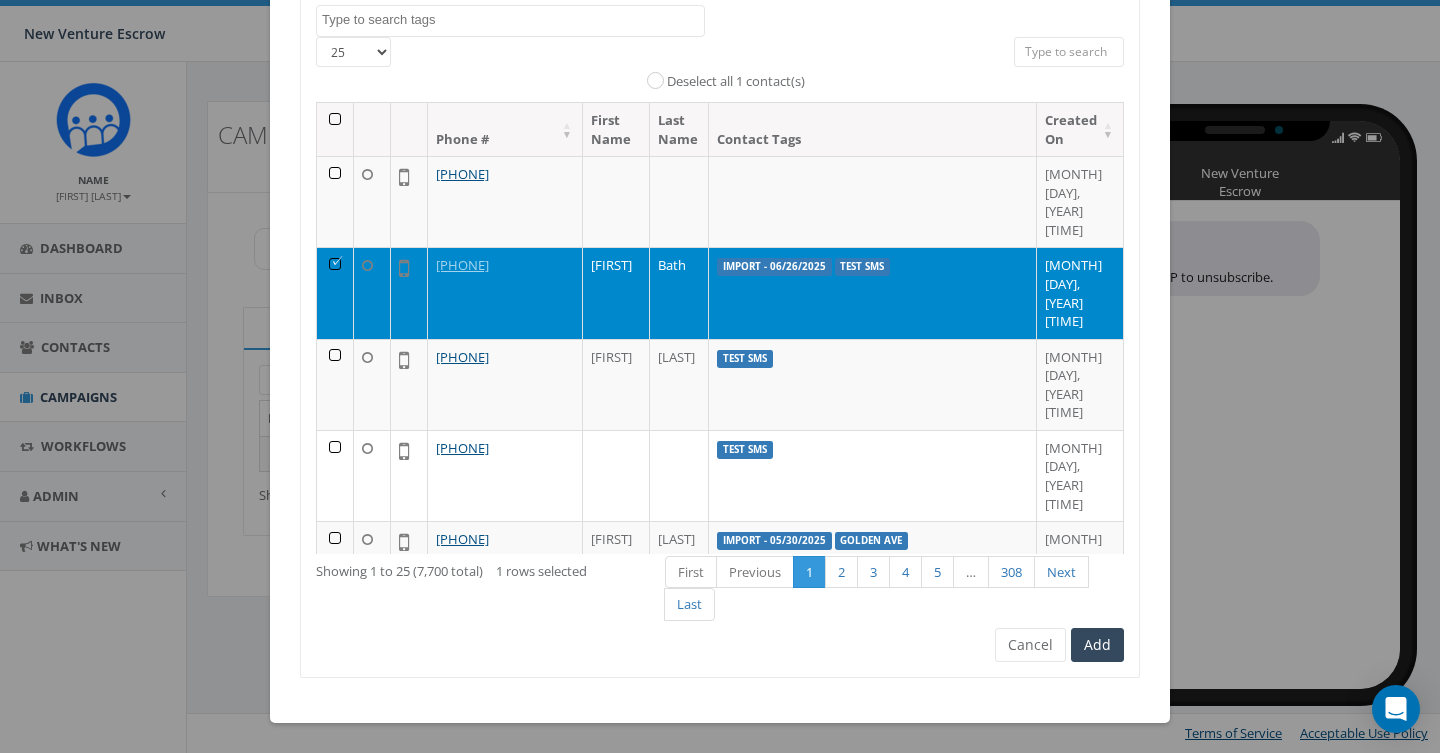 scroll, scrollTop: 279, scrollLeft: 0, axis: vertical 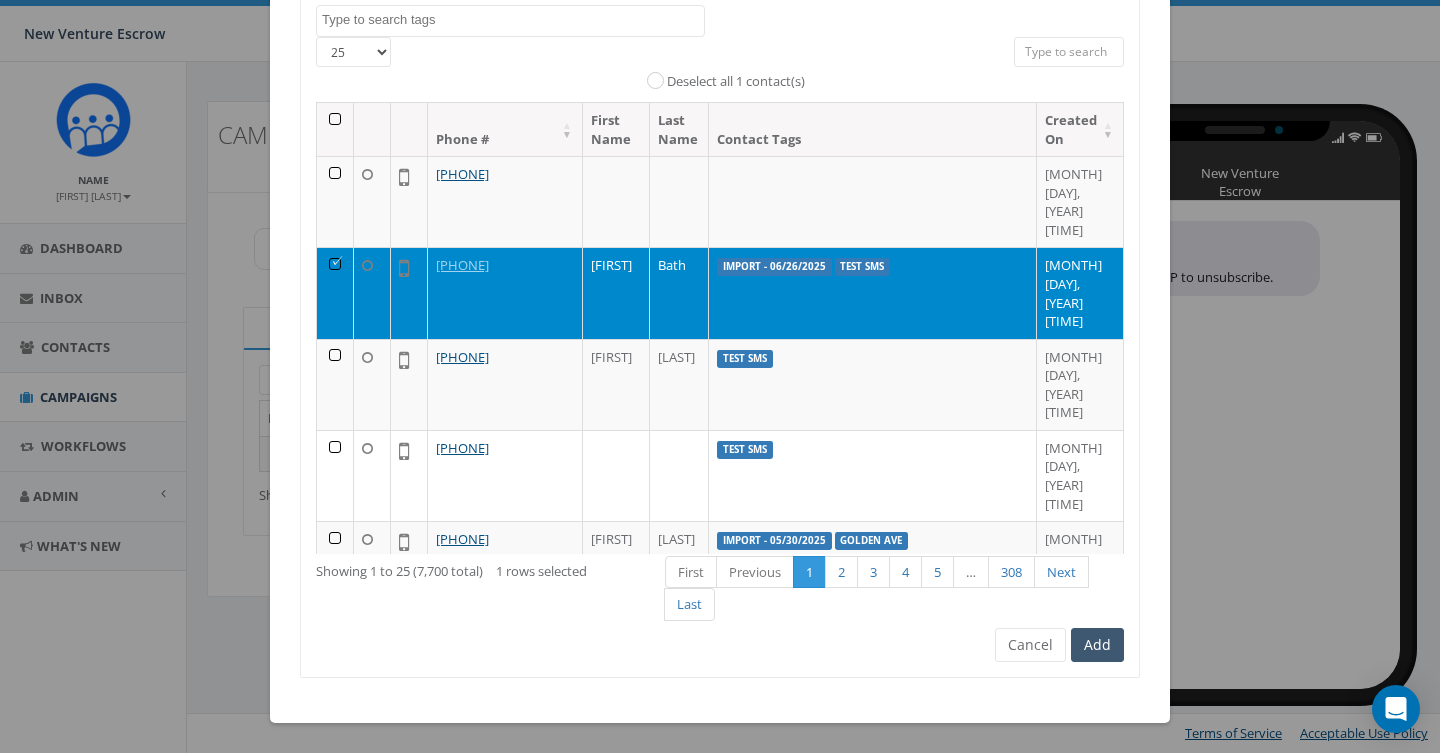 click on "Add" at bounding box center [1097, 645] 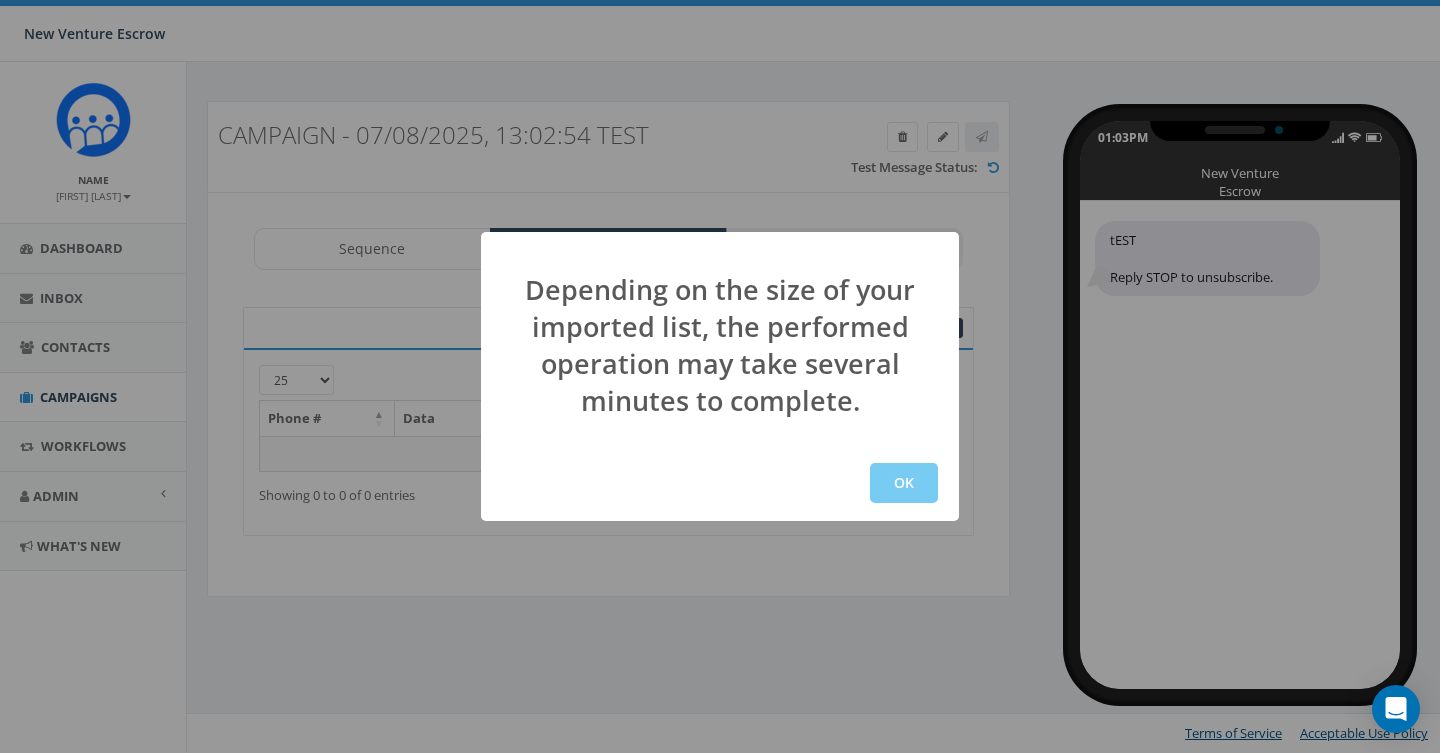 click on "OK" at bounding box center (904, 483) 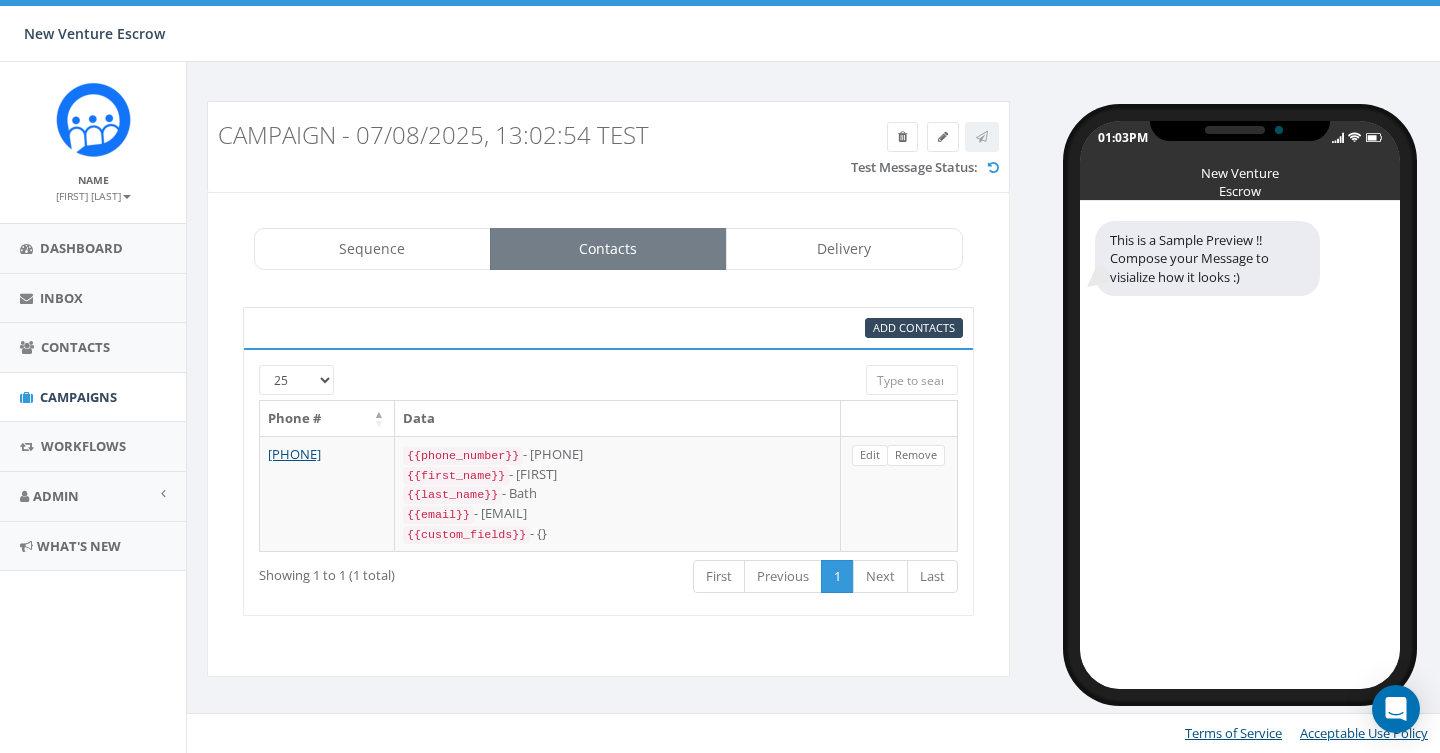scroll, scrollTop: 0, scrollLeft: 0, axis: both 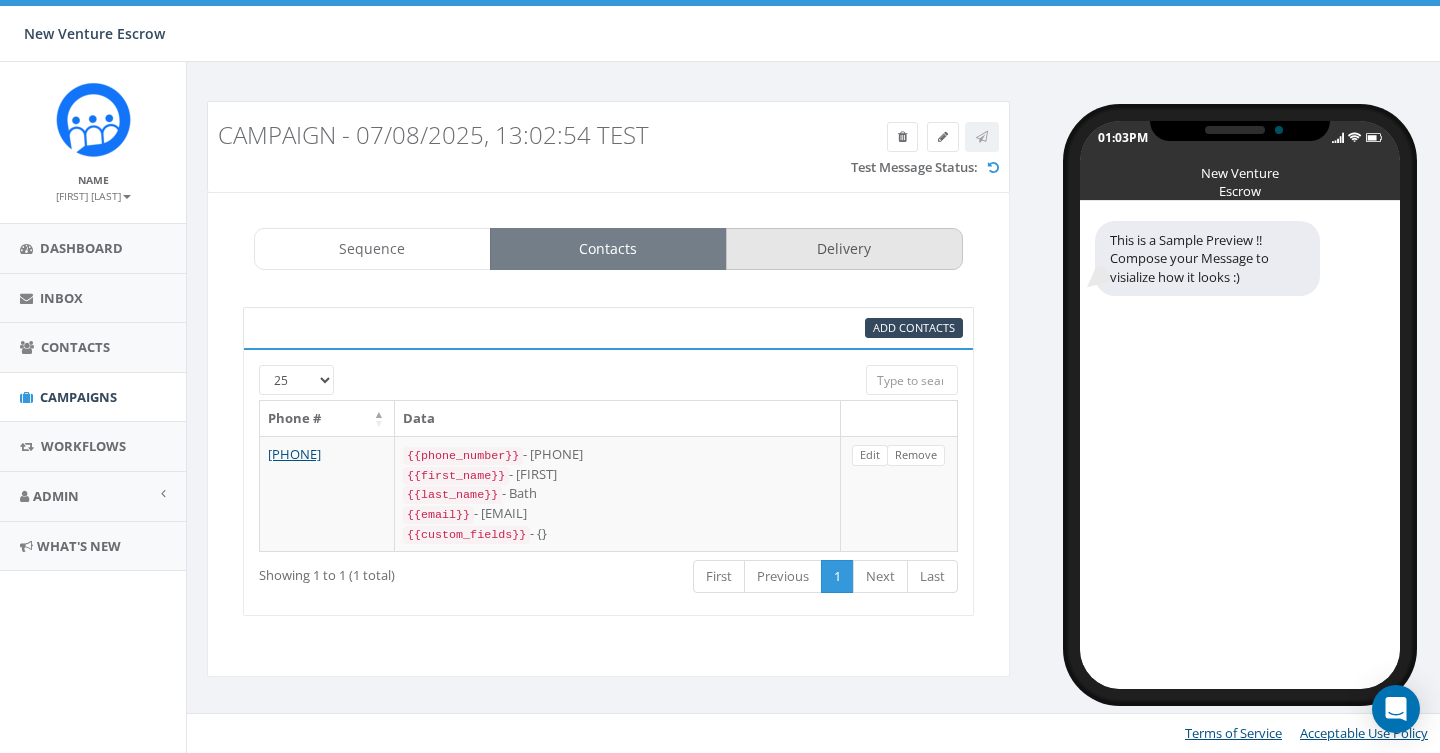 click on "Delivery" at bounding box center [844, 249] 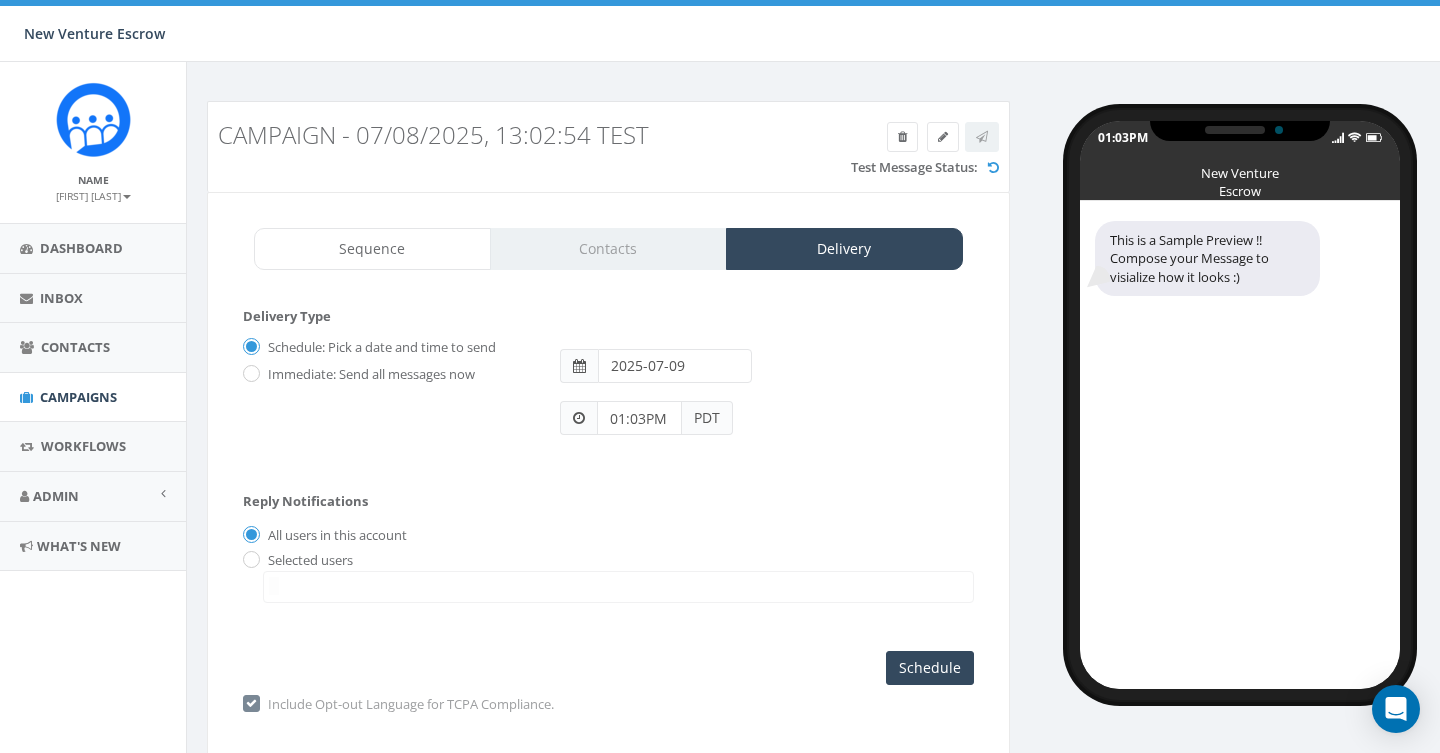 click on "Include Opt-out Language for TCPA Compliance." at bounding box center [408, 705] 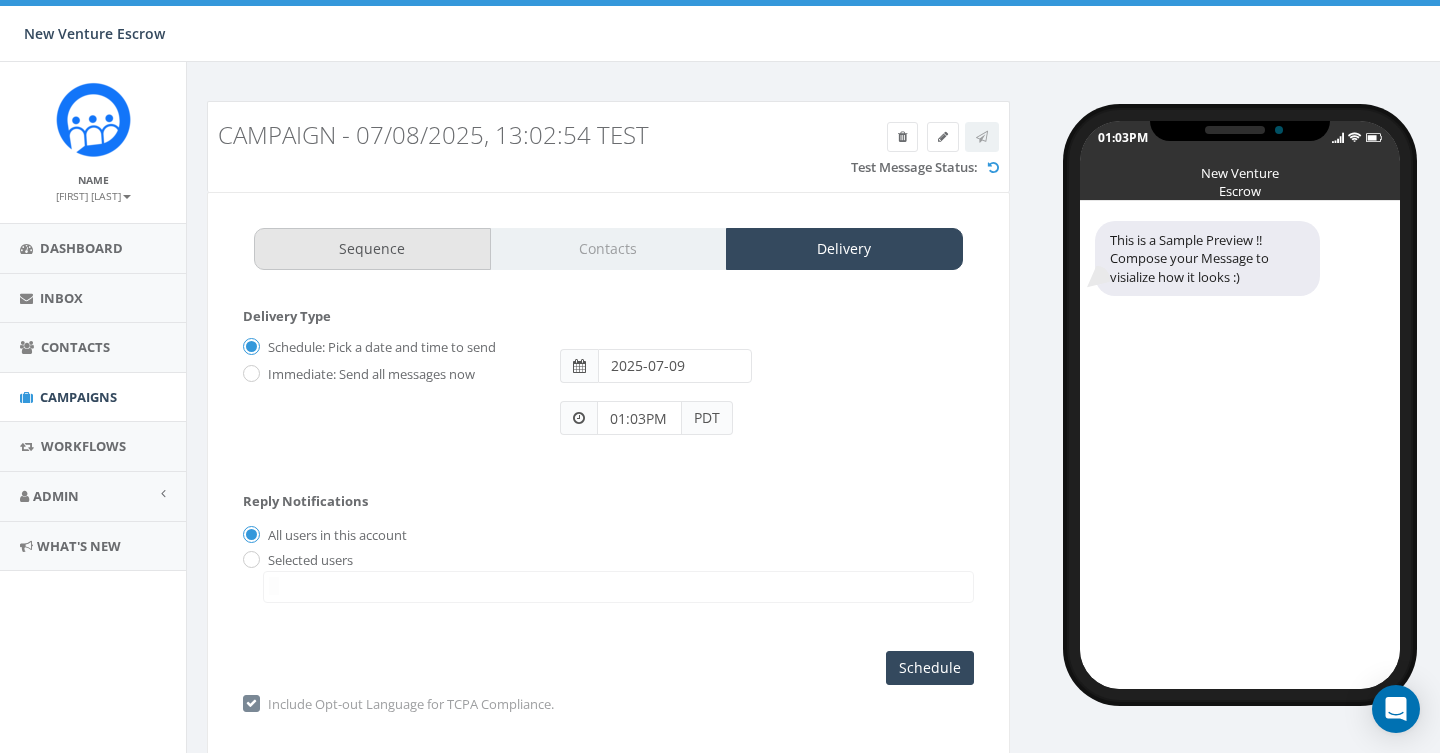 click on "Sequence" at bounding box center [372, 249] 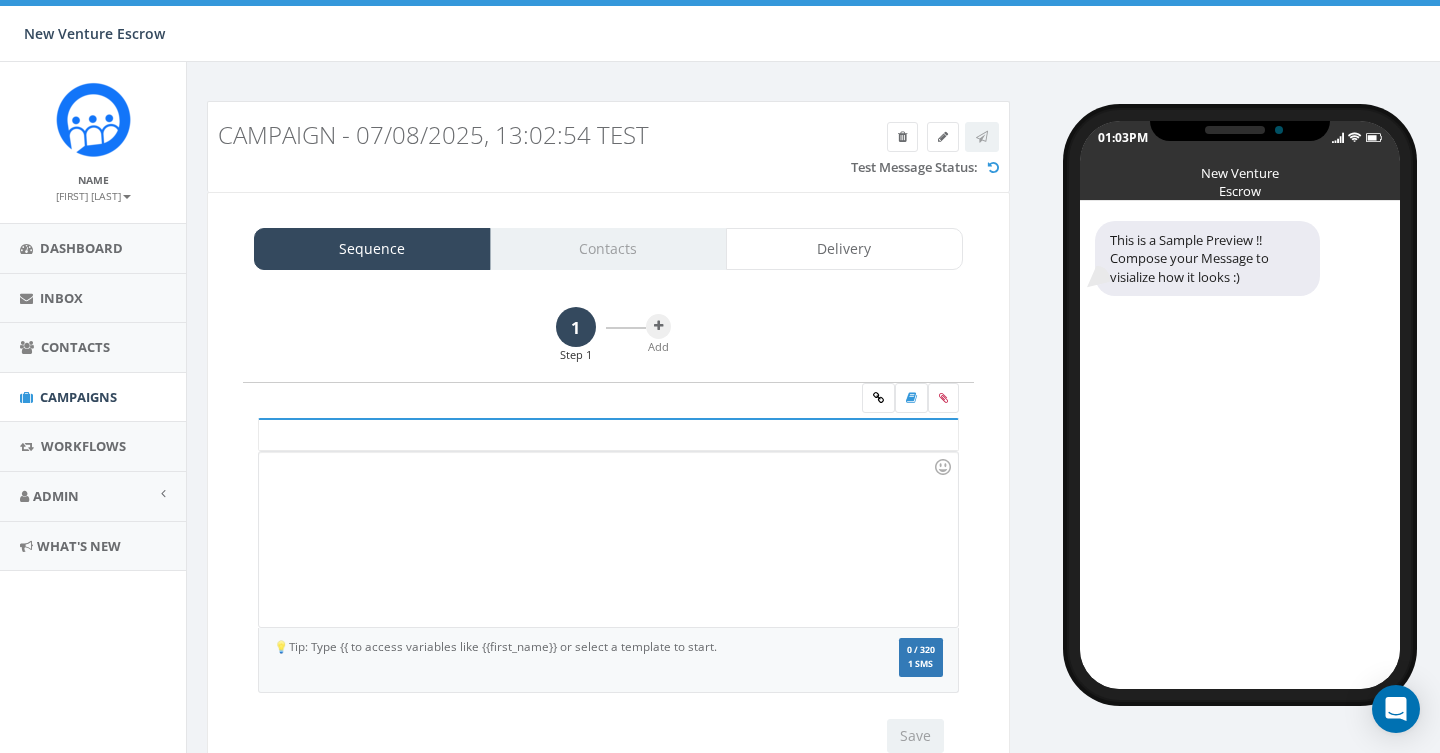 click at bounding box center [608, 539] 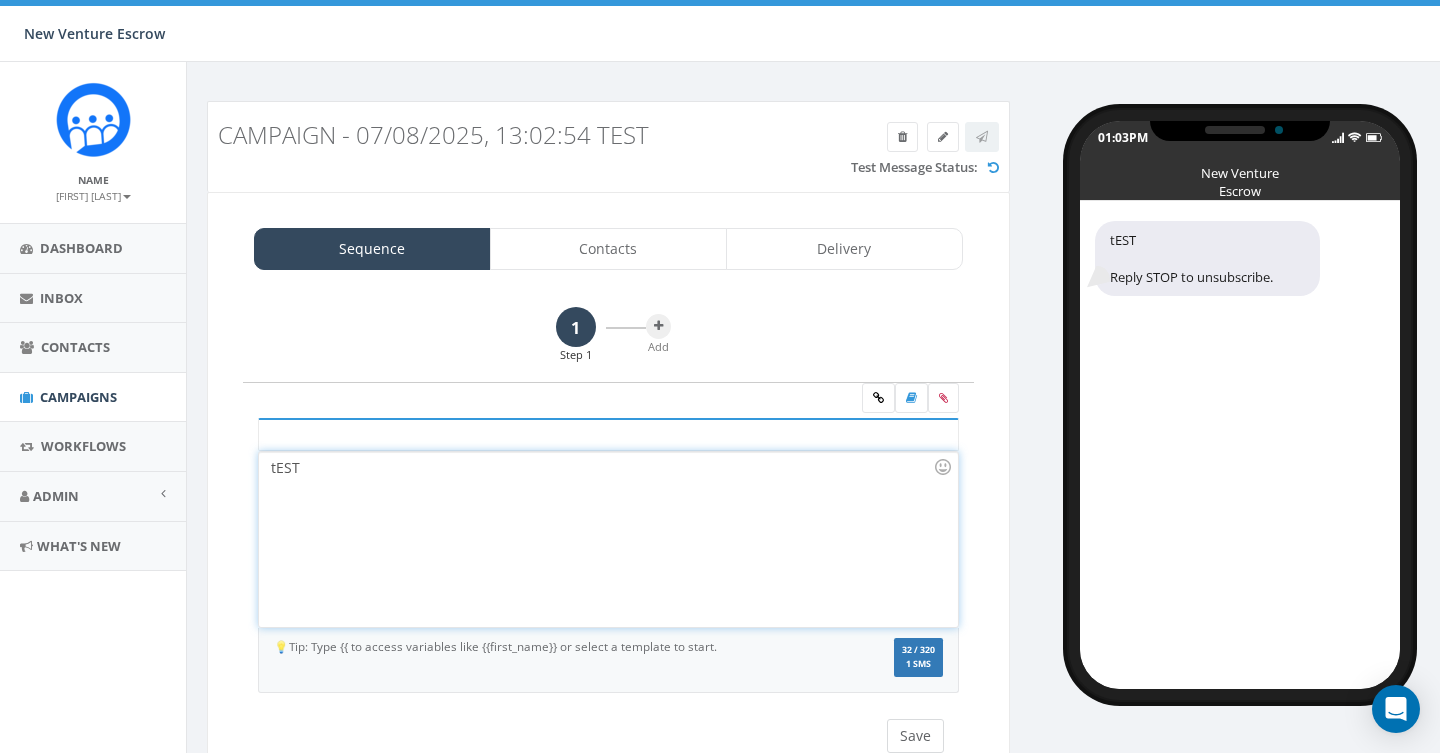 click on "Save" at bounding box center (915, 736) 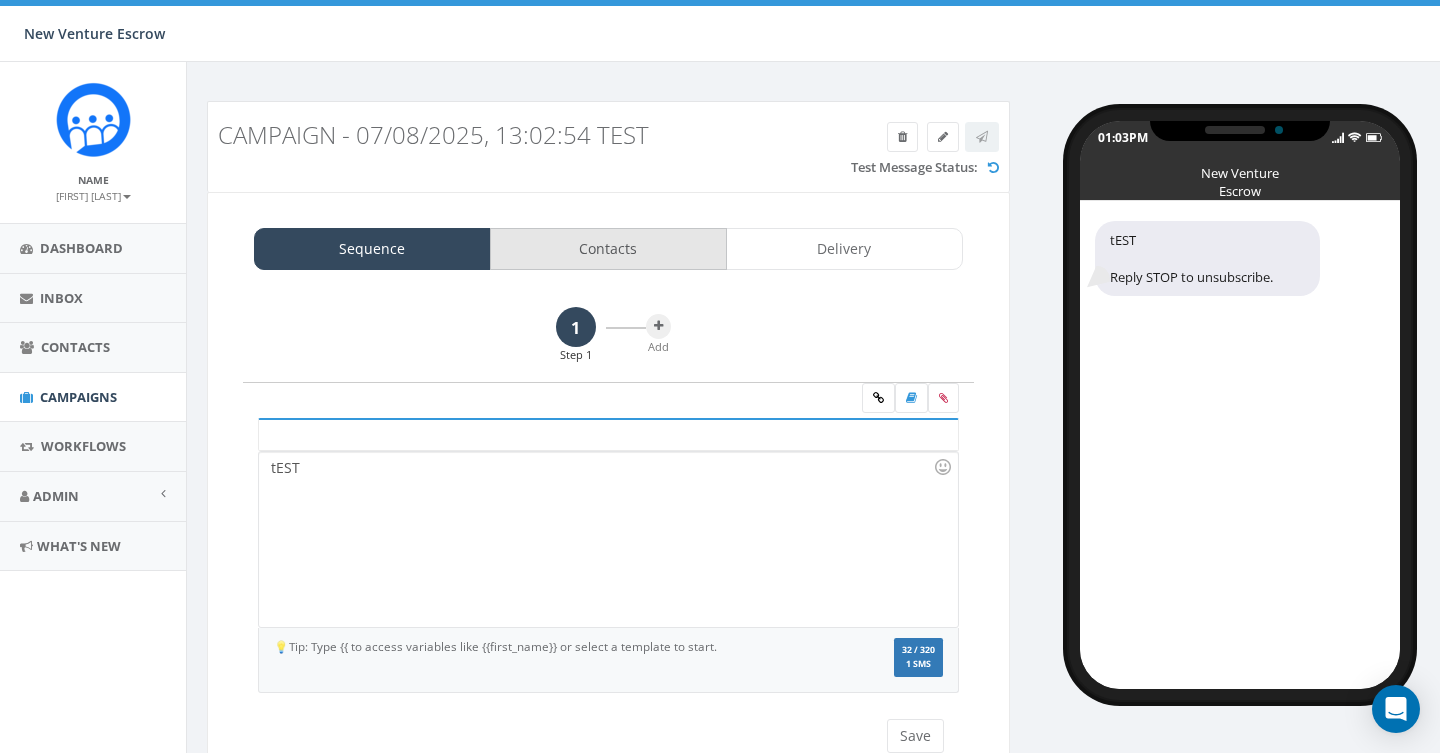 click on "Contacts" at bounding box center (608, 249) 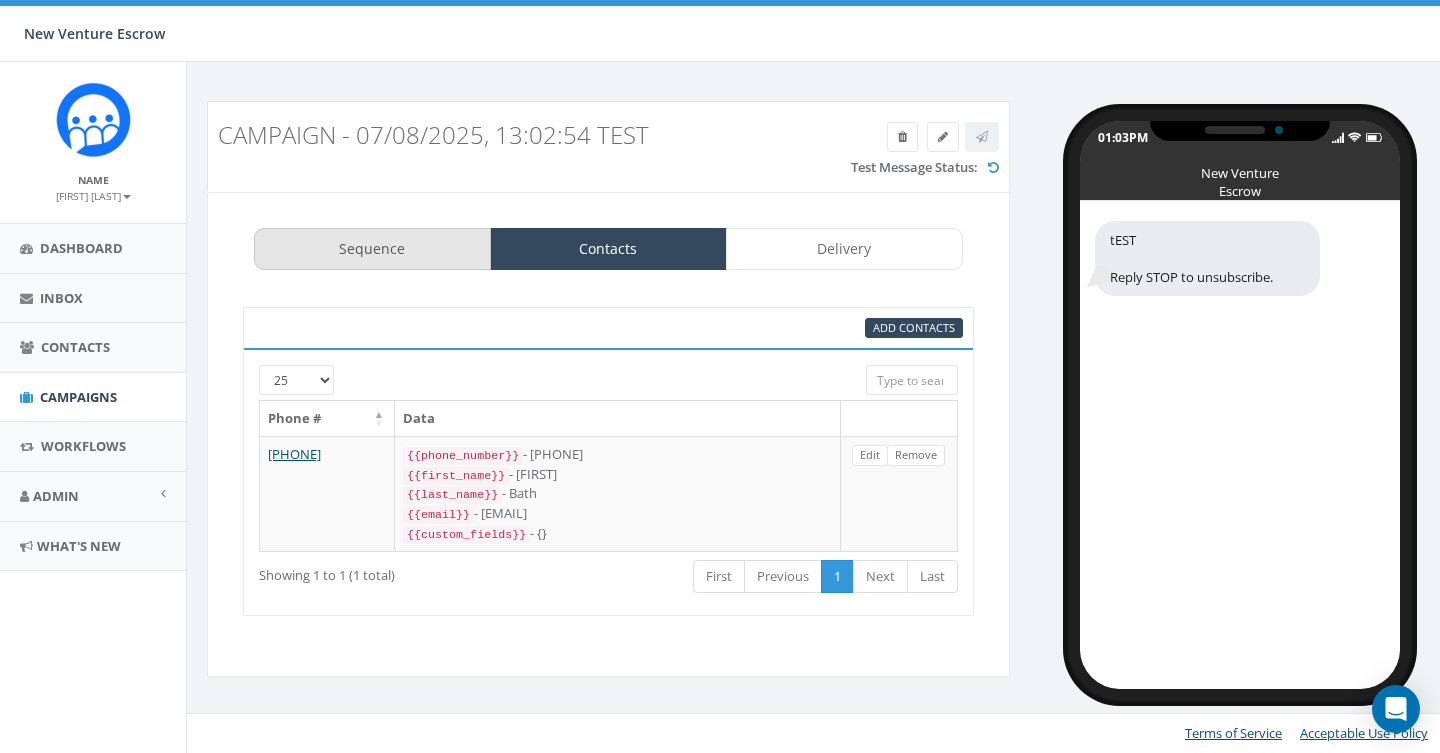 click on "Sequence" at bounding box center (372, 249) 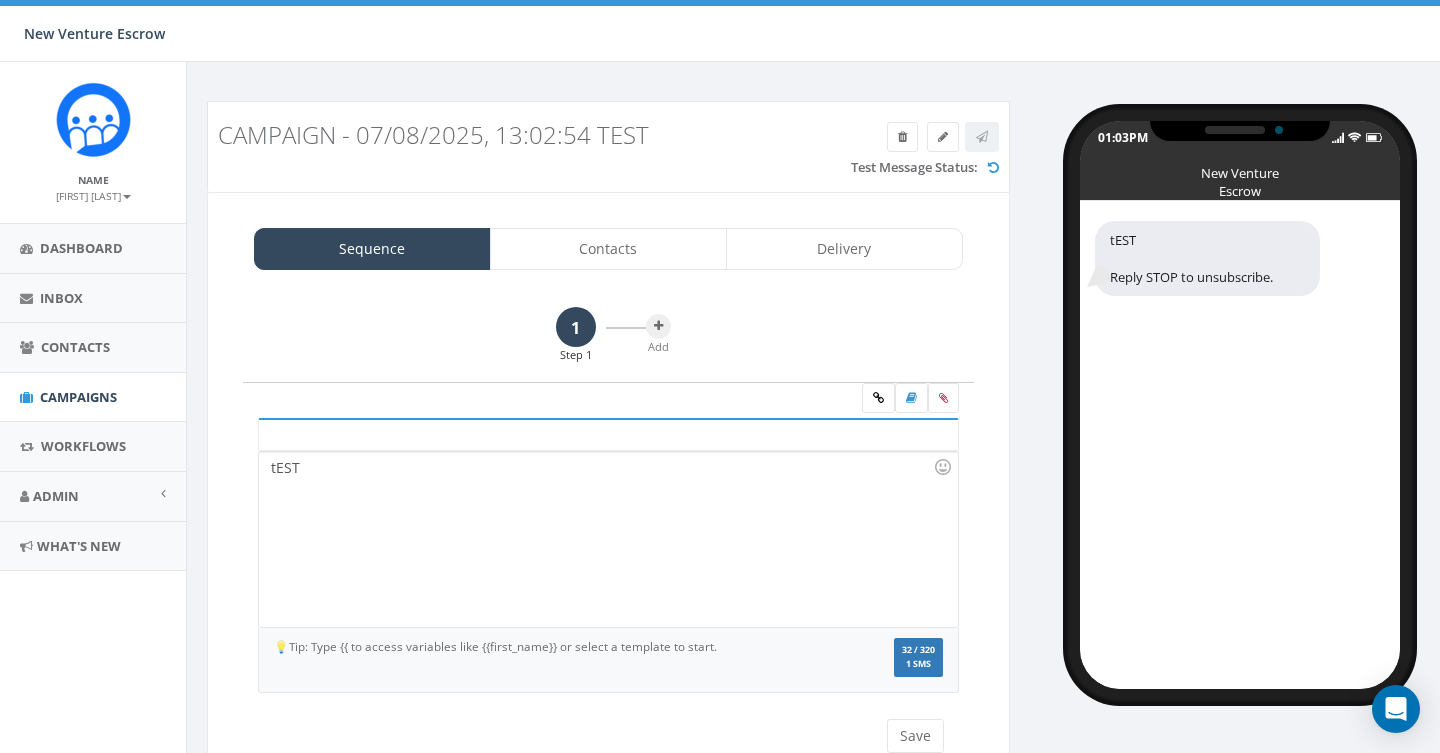click on "tEST" at bounding box center (608, 539) 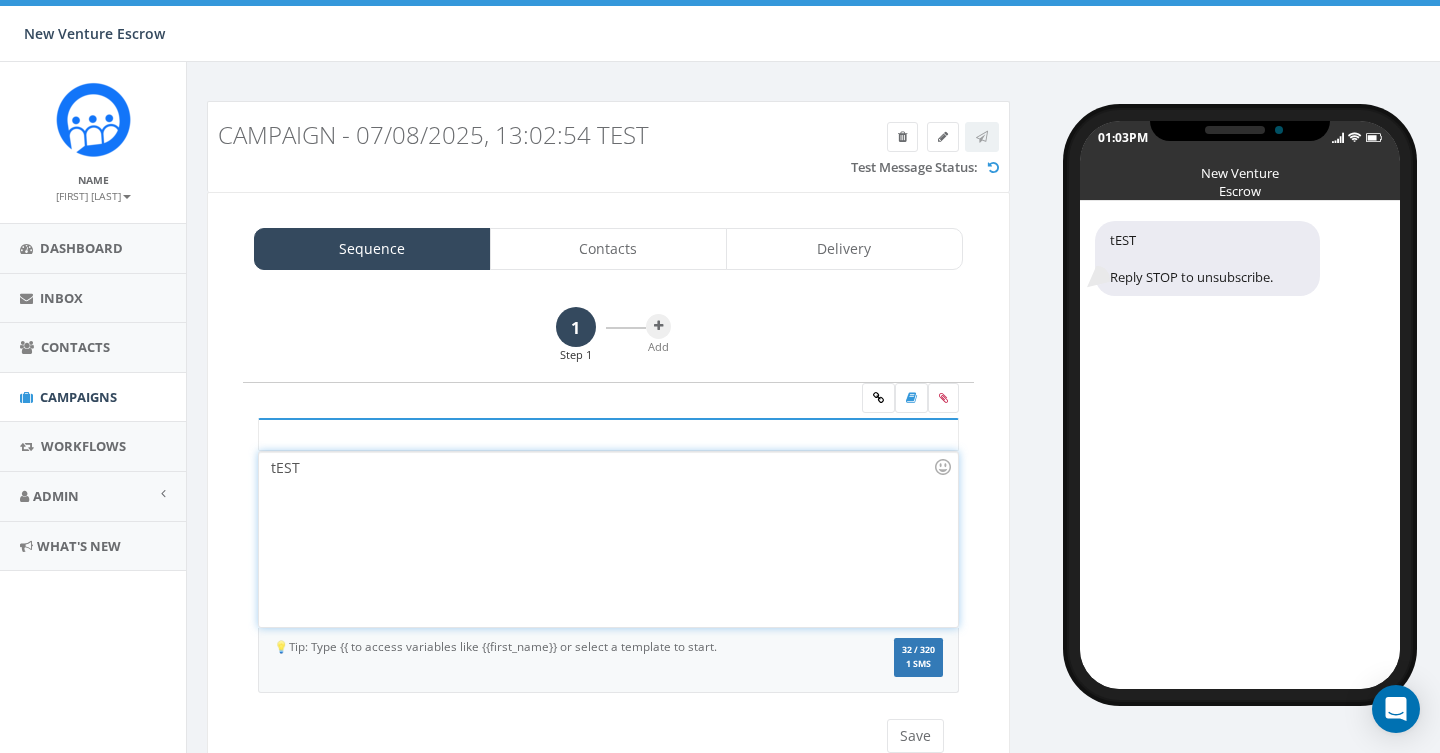 click on "tEST" at bounding box center [608, 539] 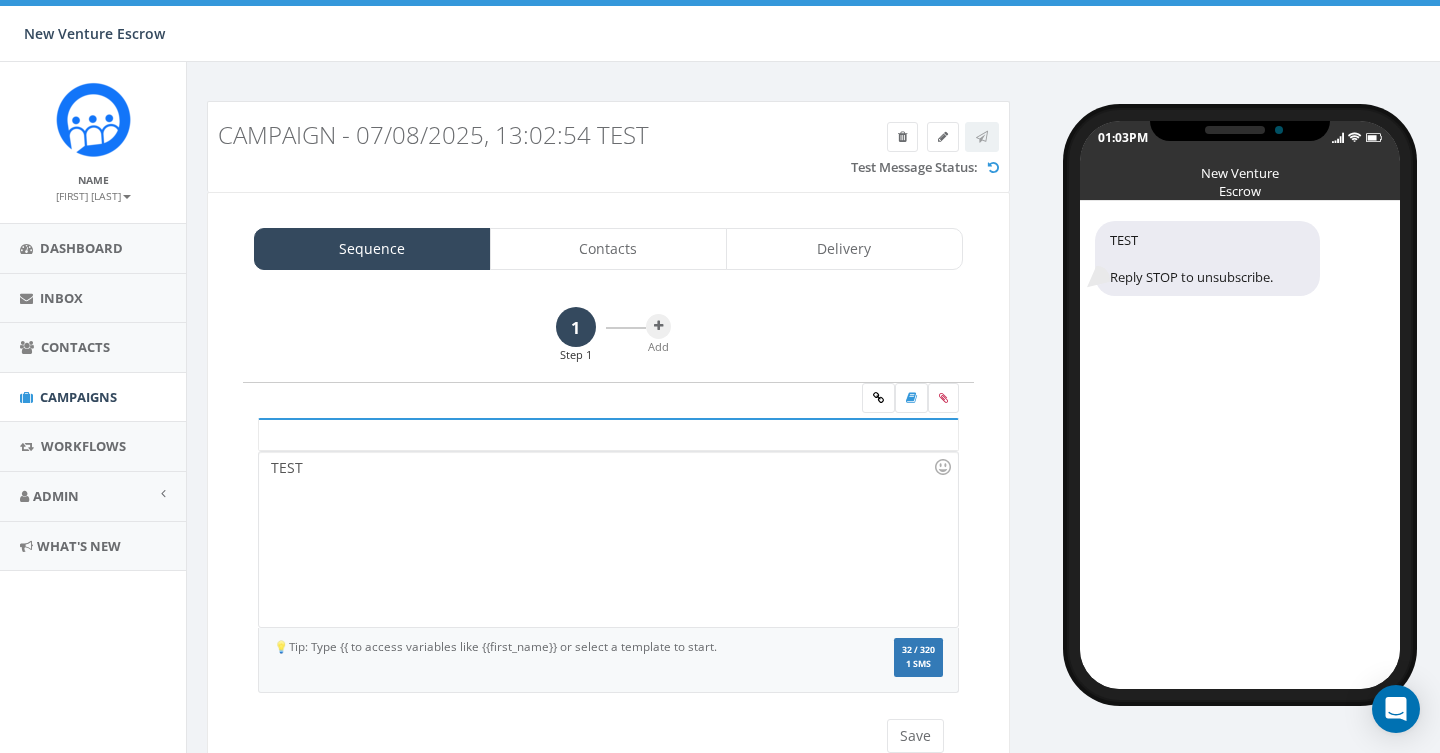 click on "Add" at bounding box center (658, 347) 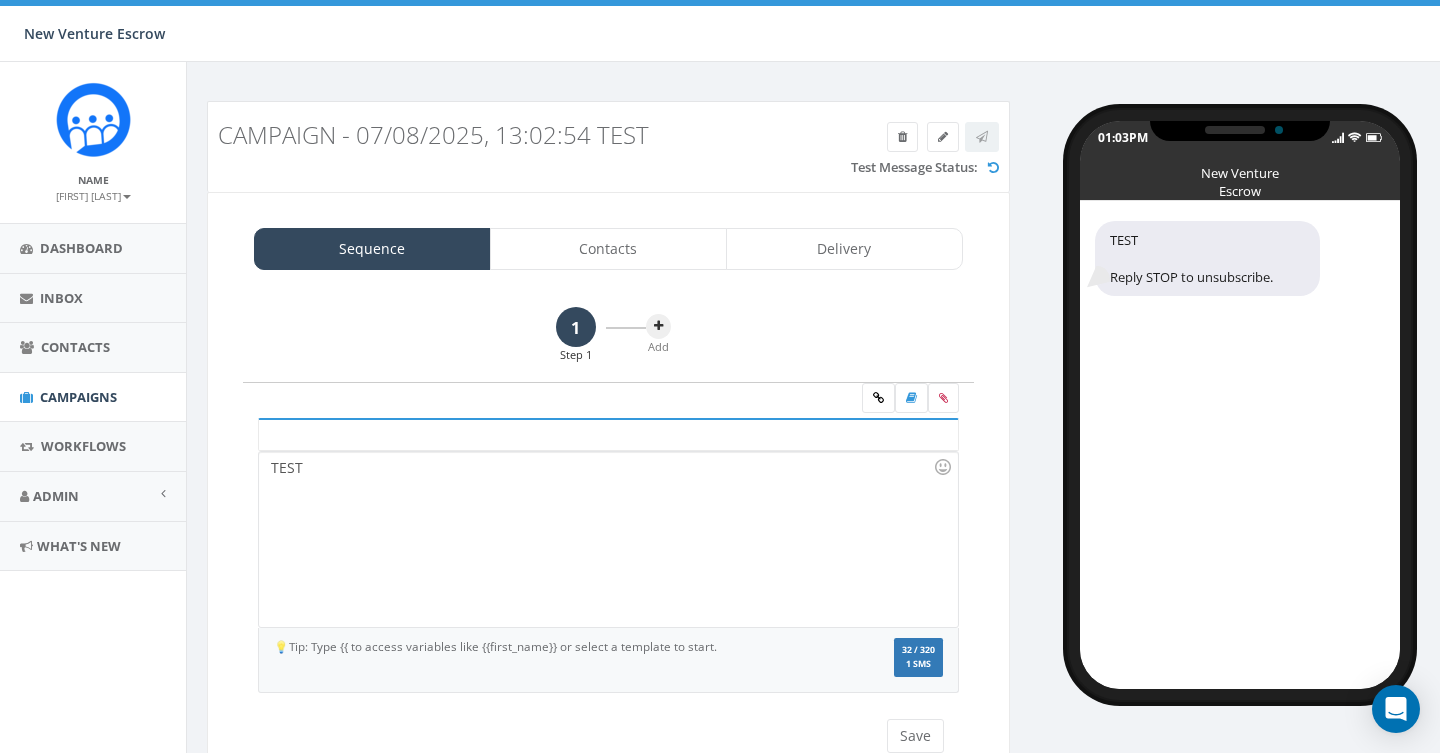 click at bounding box center (658, 326) 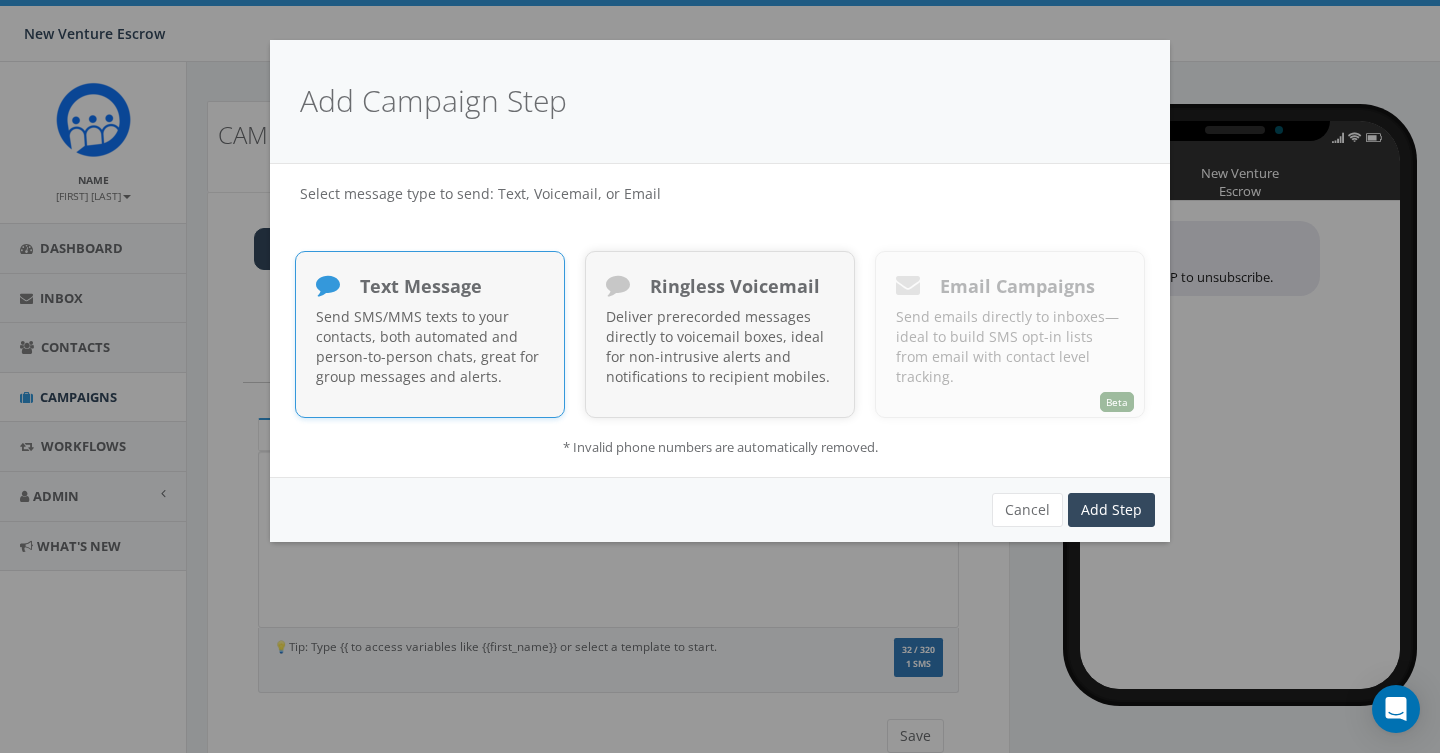 click on "Send SMS/MMS texts to your contacts, both automated and person-to-person chats, great for group messages and alerts." at bounding box center (430, 347) 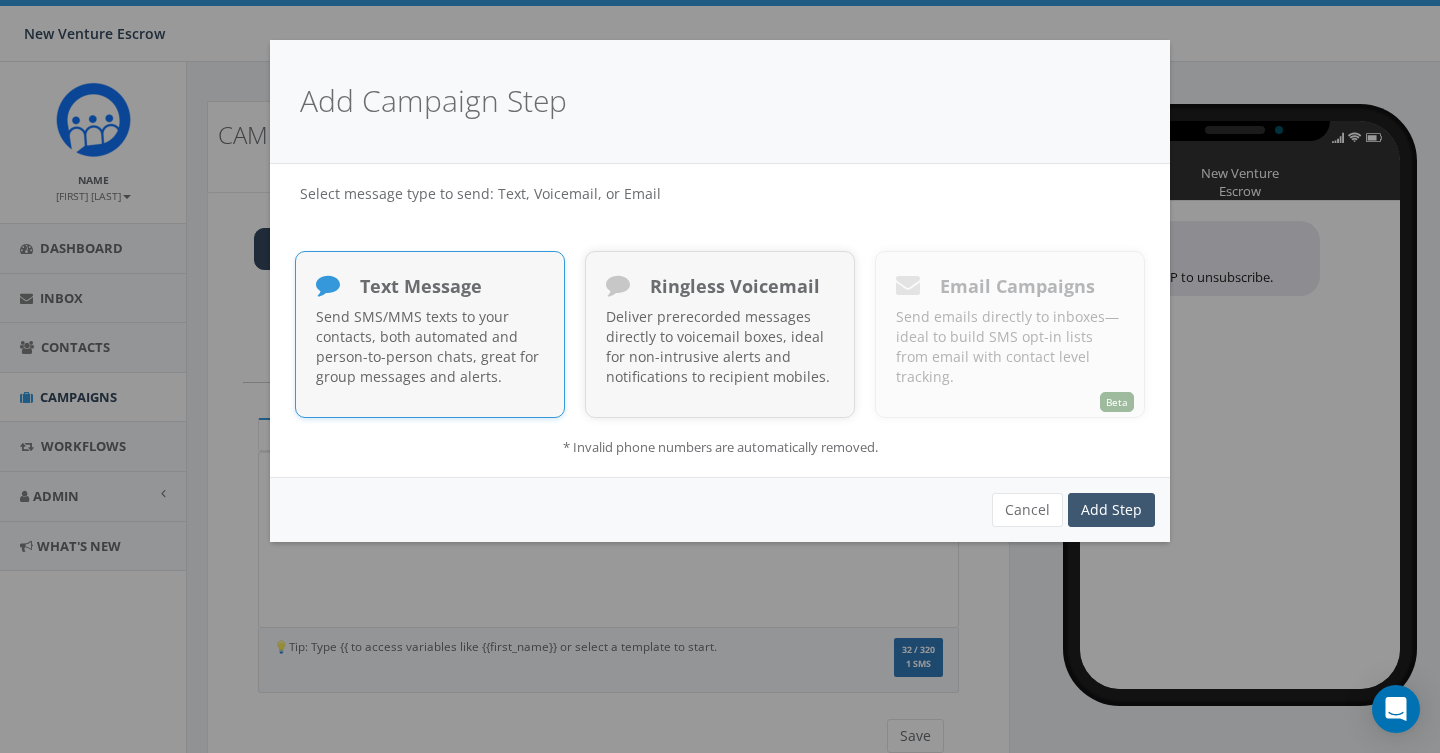click on "Add Step" at bounding box center [1111, 510] 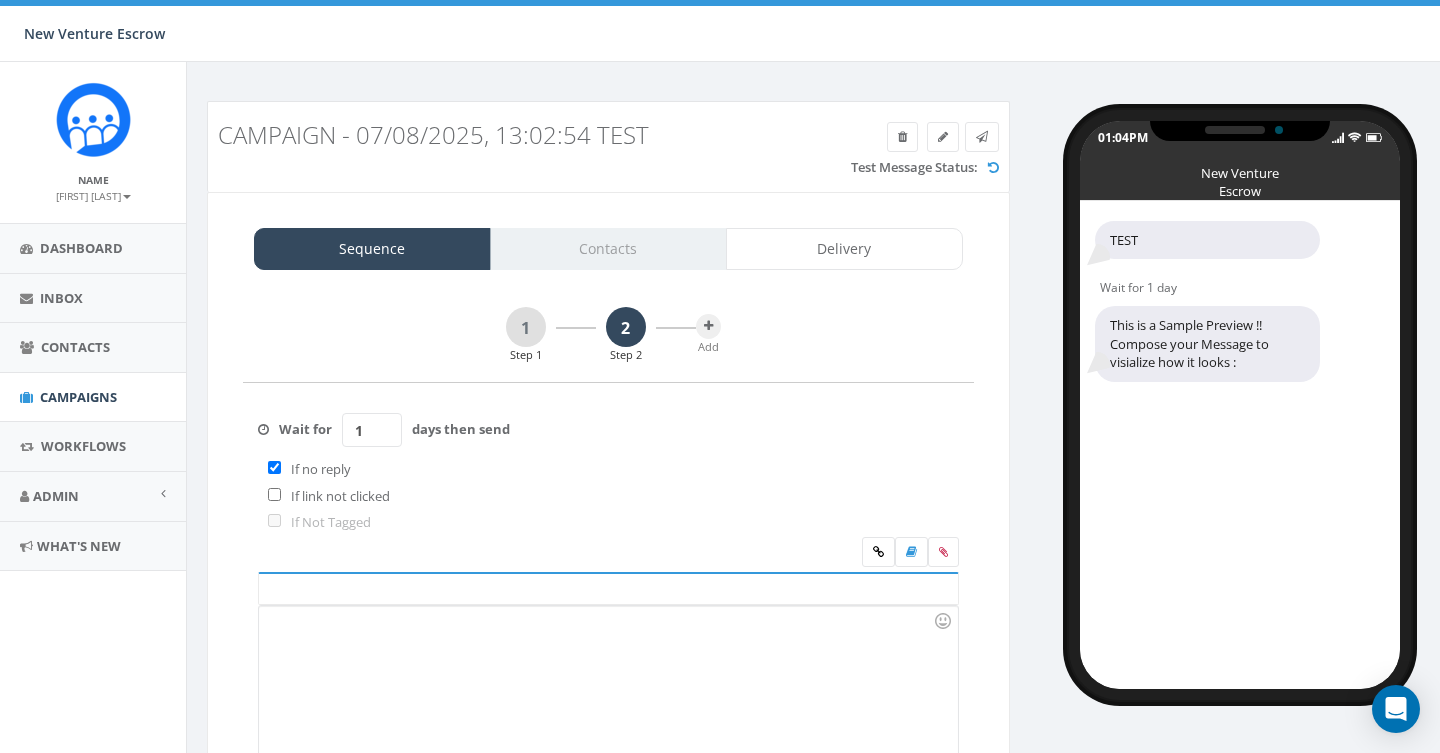 scroll, scrollTop: 0, scrollLeft: 0, axis: both 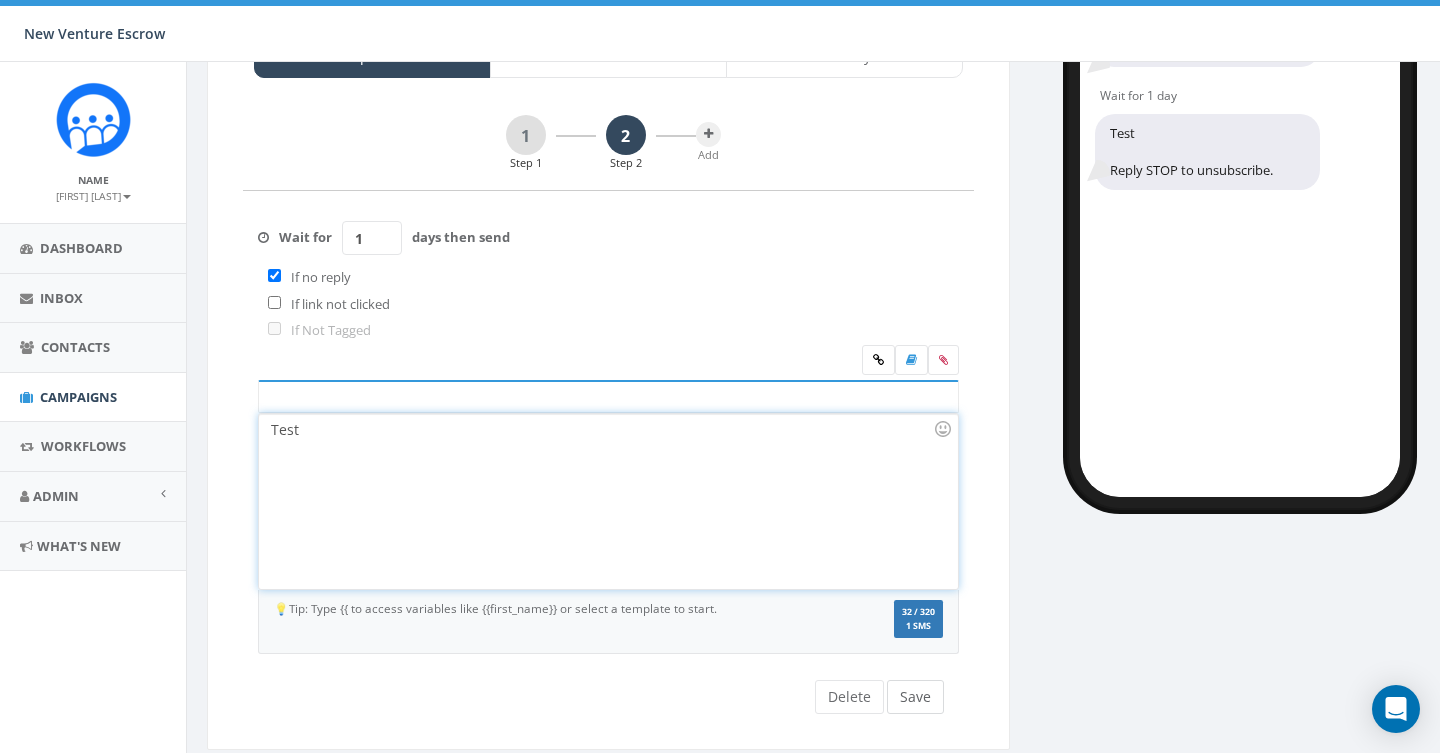 click on "Save" at bounding box center [915, 697] 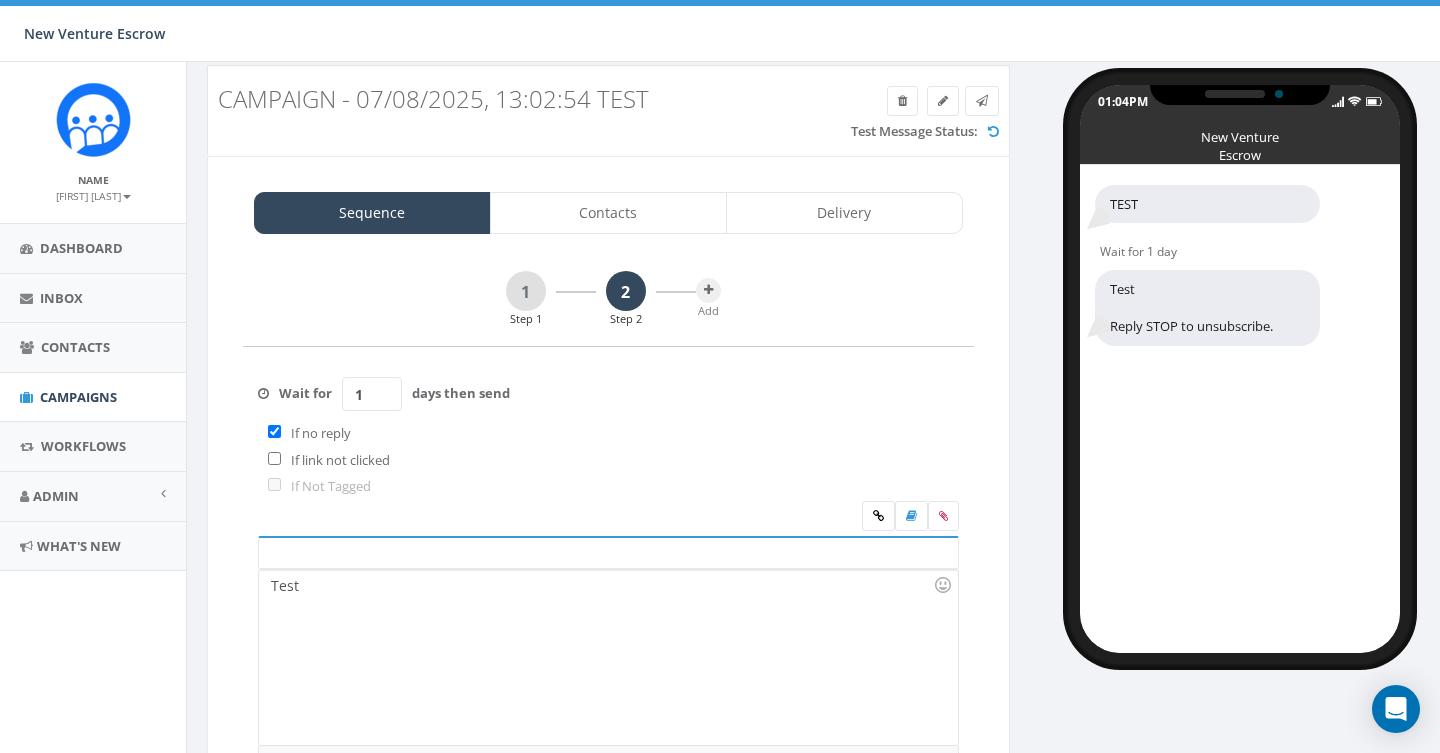 scroll, scrollTop: 6, scrollLeft: 0, axis: vertical 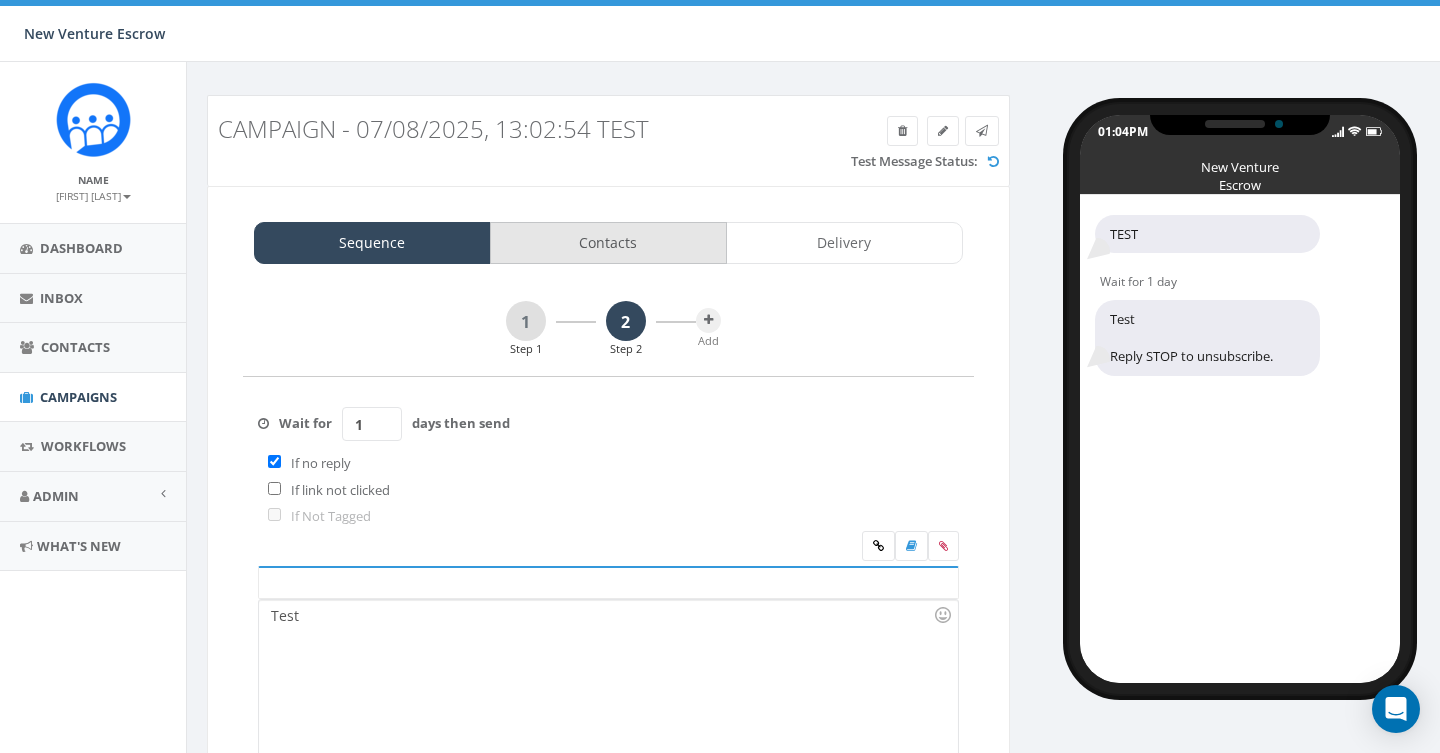 click on "Contacts" at bounding box center [608, 243] 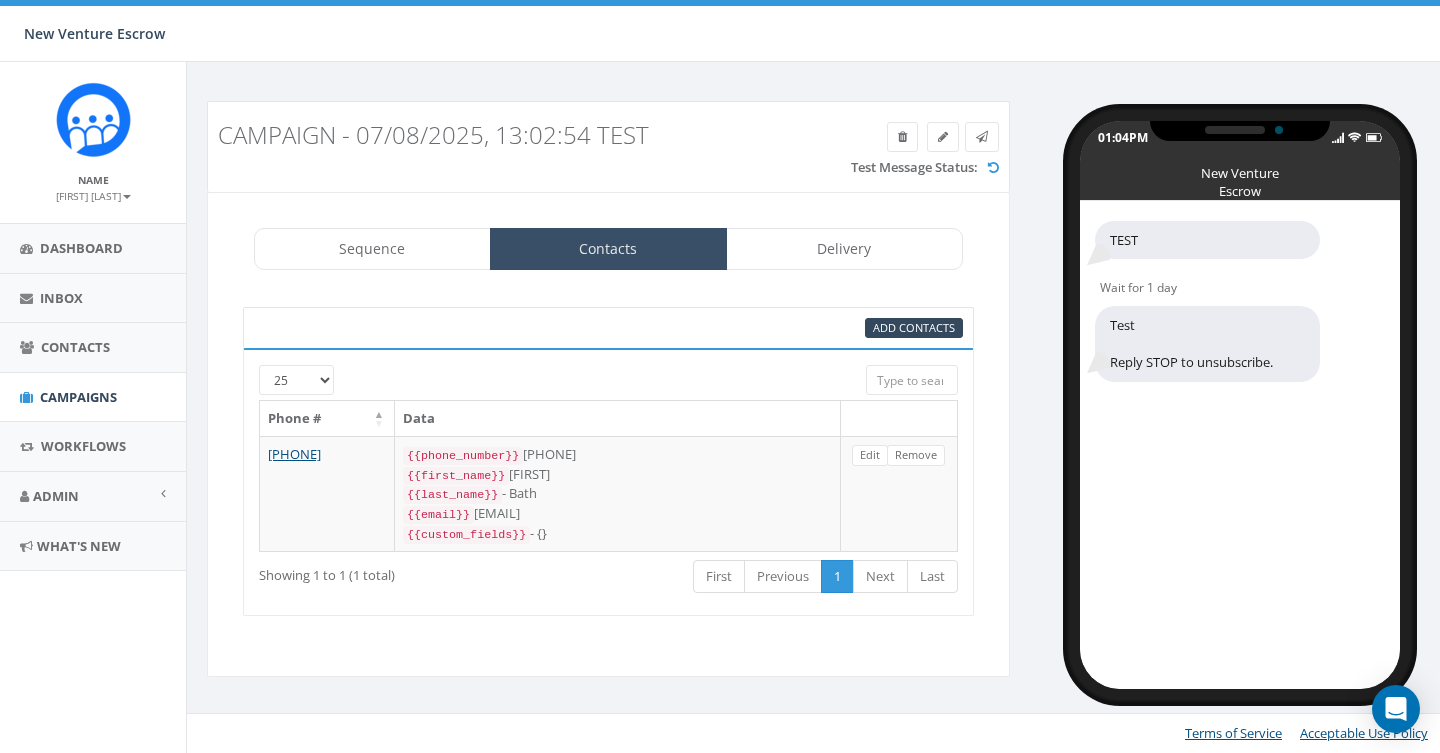scroll, scrollTop: 0, scrollLeft: 0, axis: both 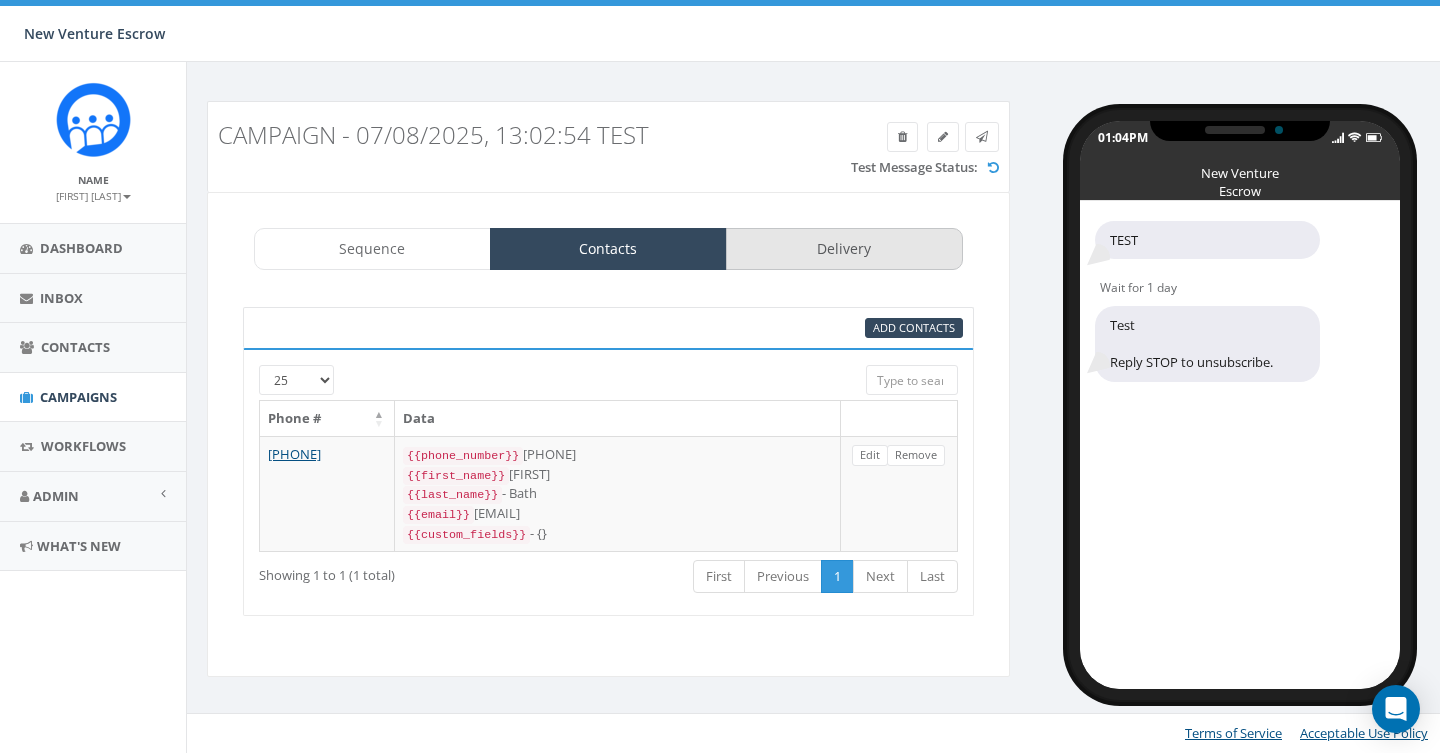 click on "Delivery" at bounding box center (844, 249) 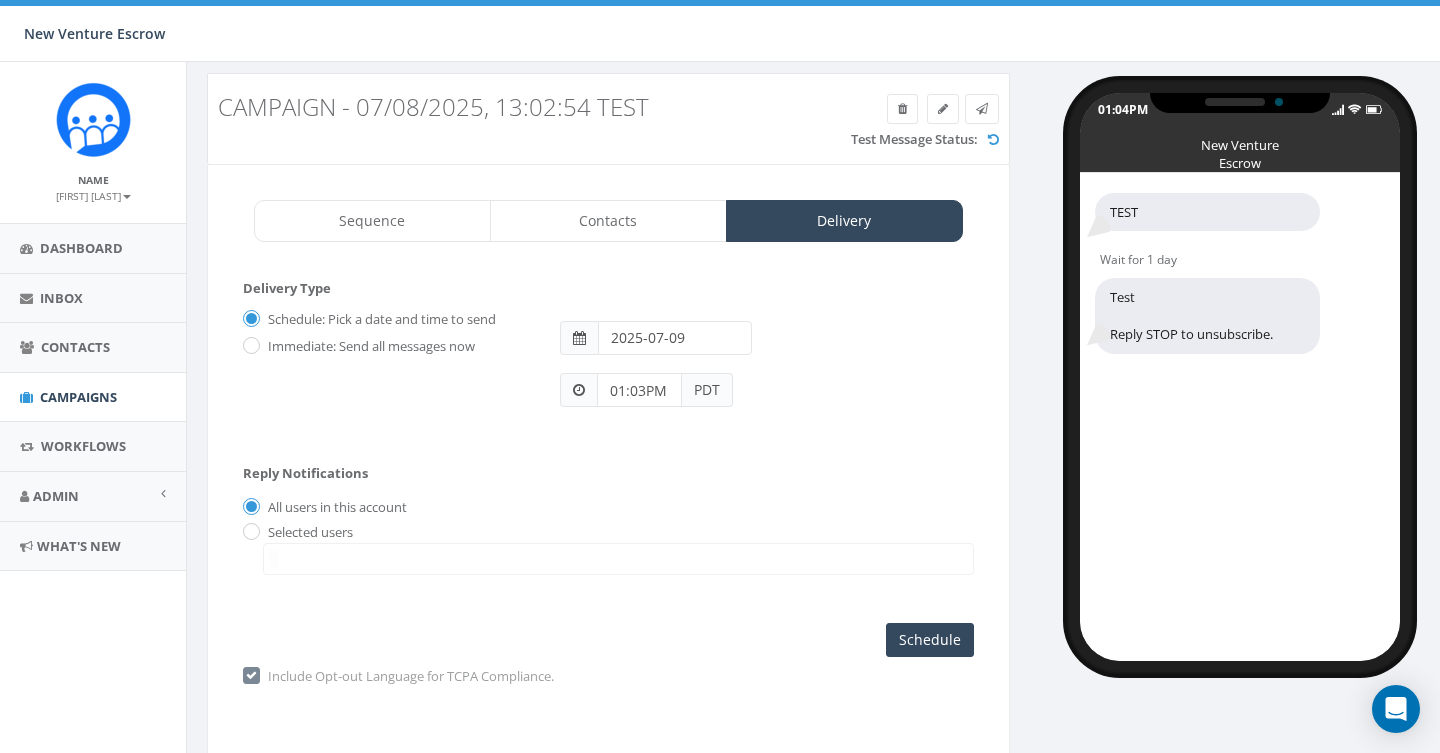 scroll, scrollTop: 41, scrollLeft: 0, axis: vertical 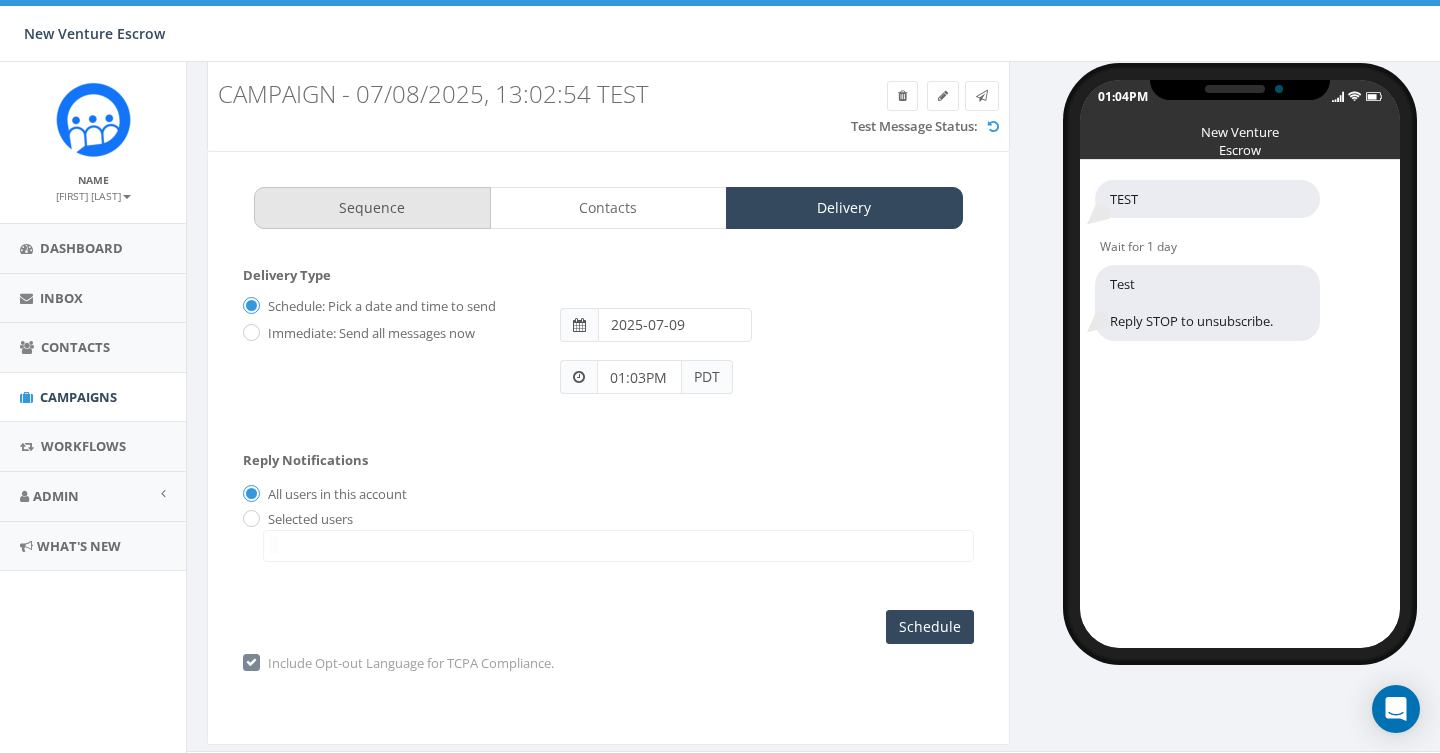 click on "Sequence" at bounding box center [372, 208] 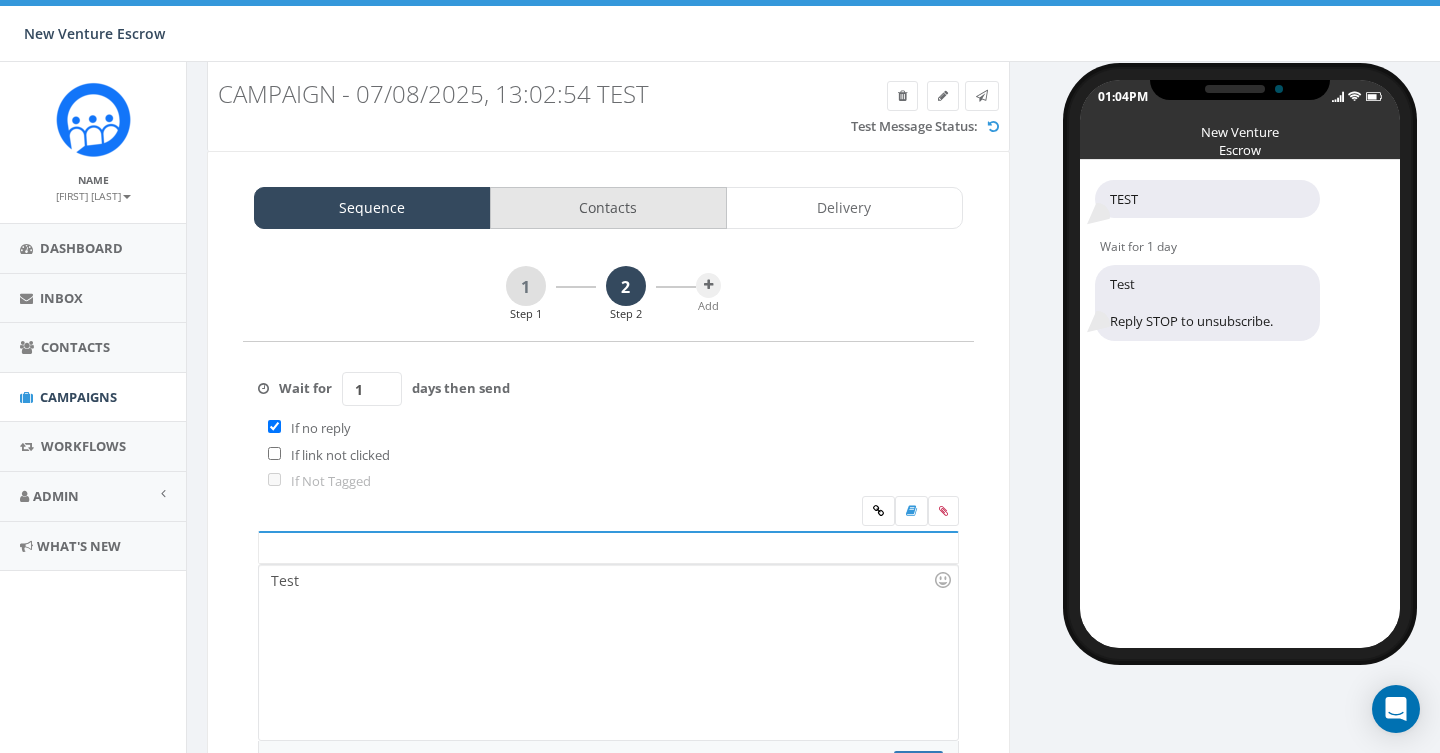 click on "Contacts" at bounding box center (608, 208) 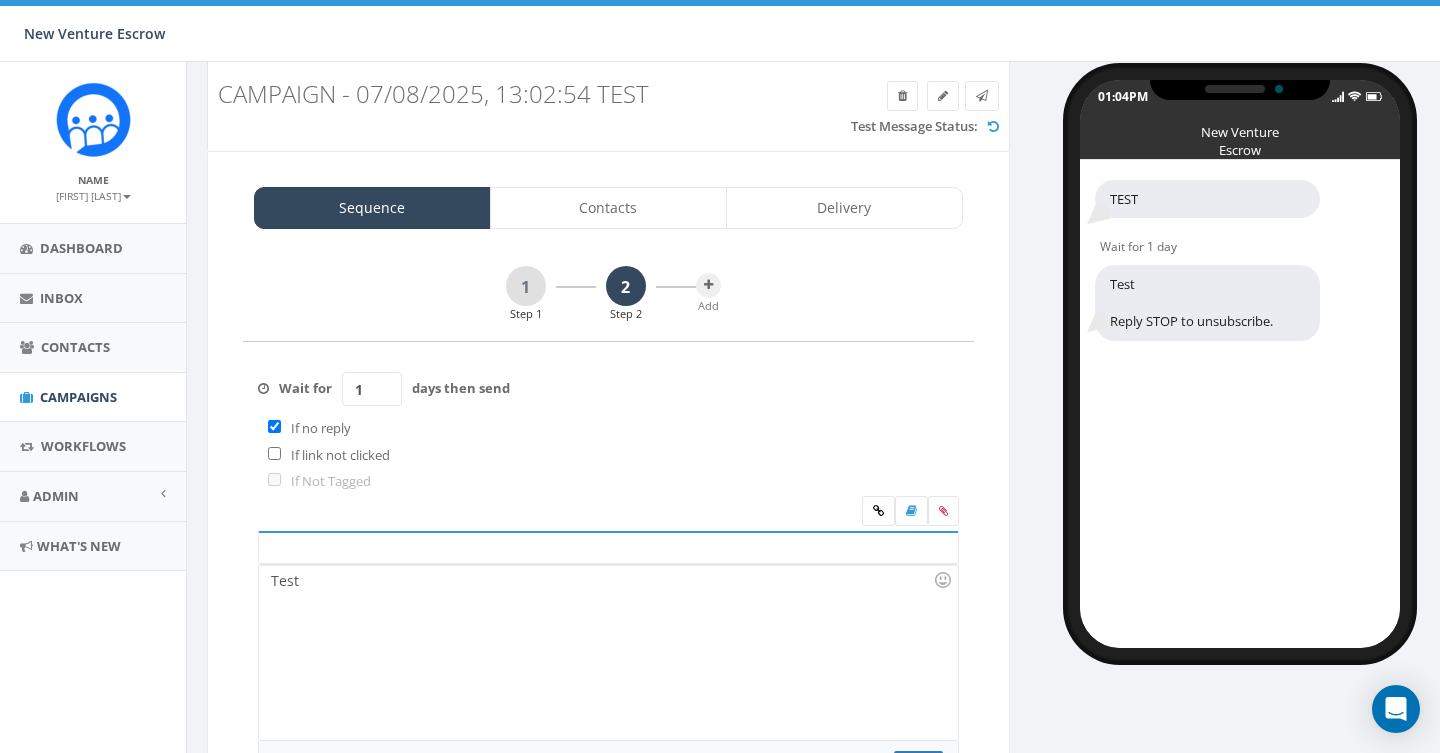 scroll, scrollTop: 0, scrollLeft: 0, axis: both 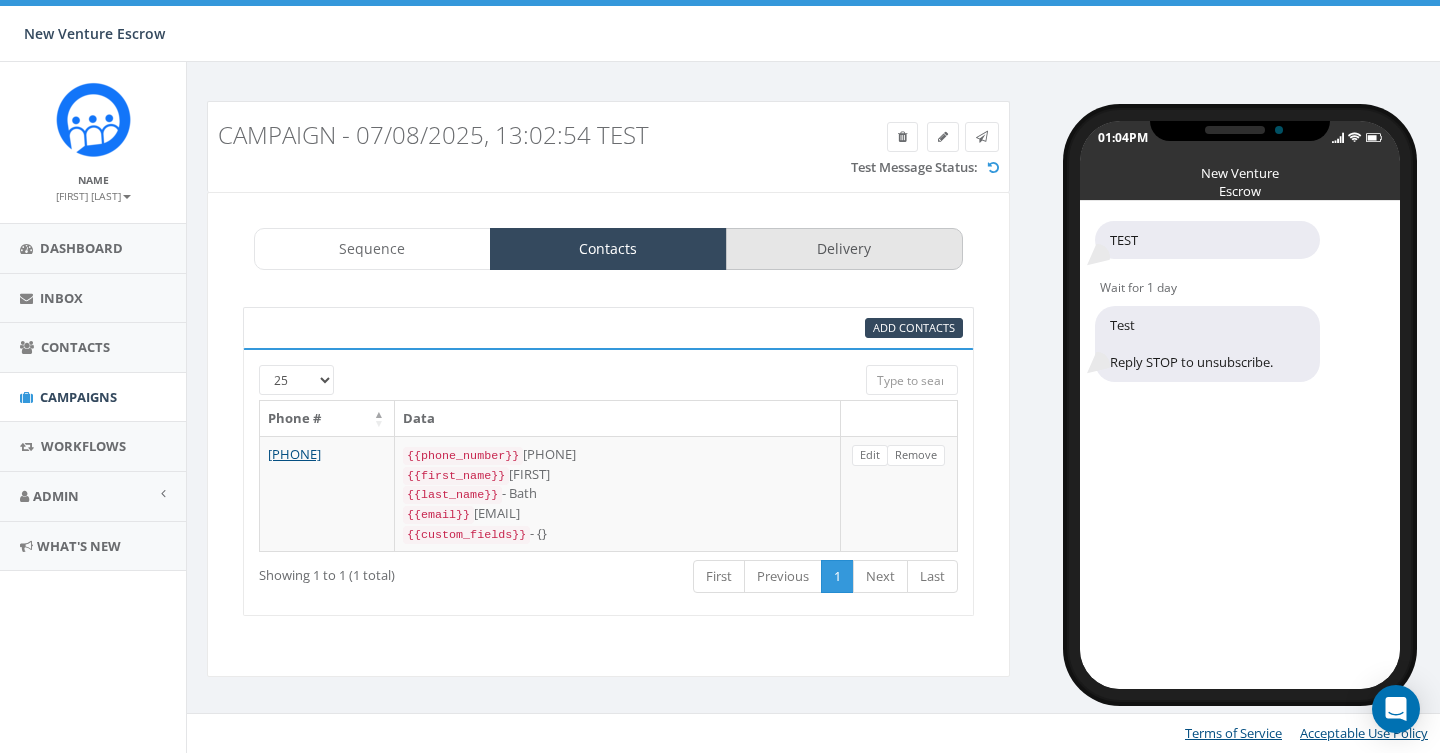 click on "Delivery" at bounding box center [844, 249] 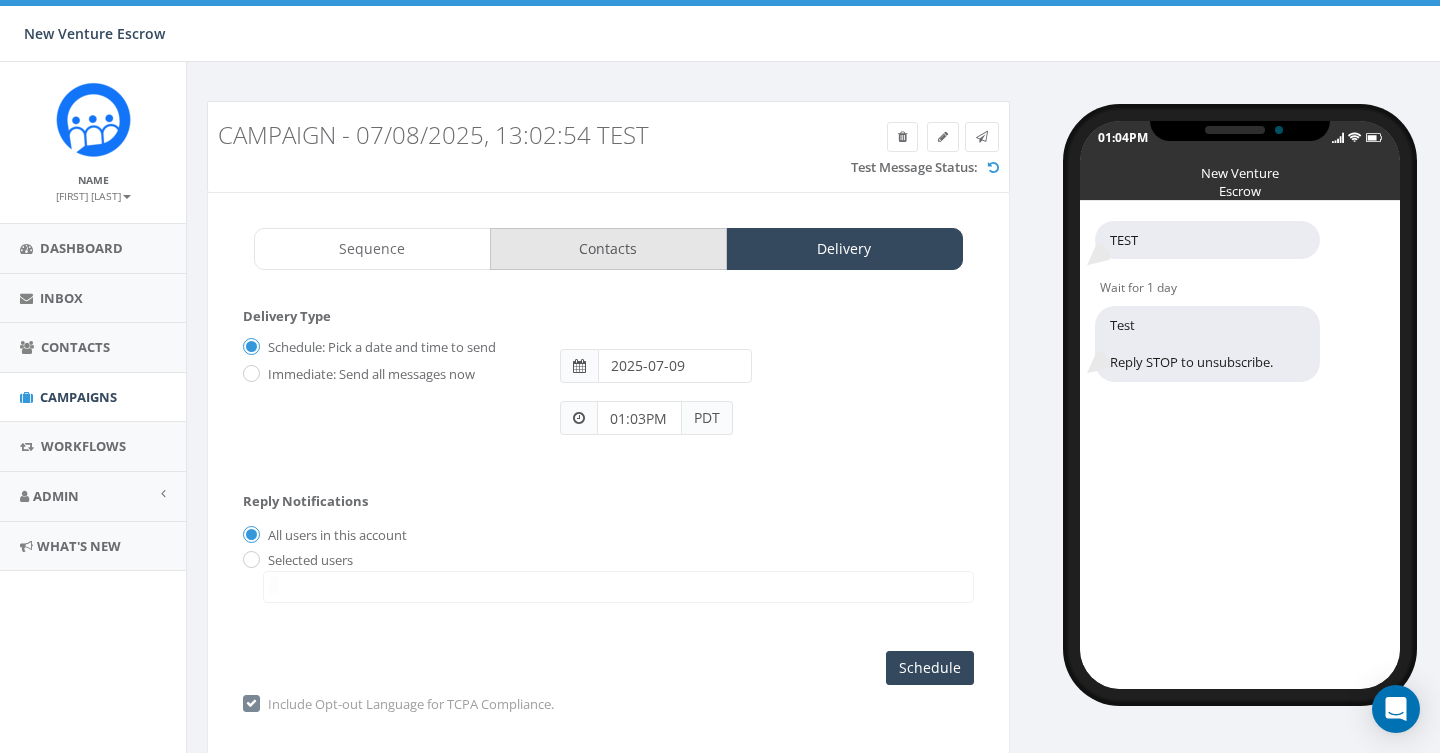 click on "Contacts" at bounding box center (608, 249) 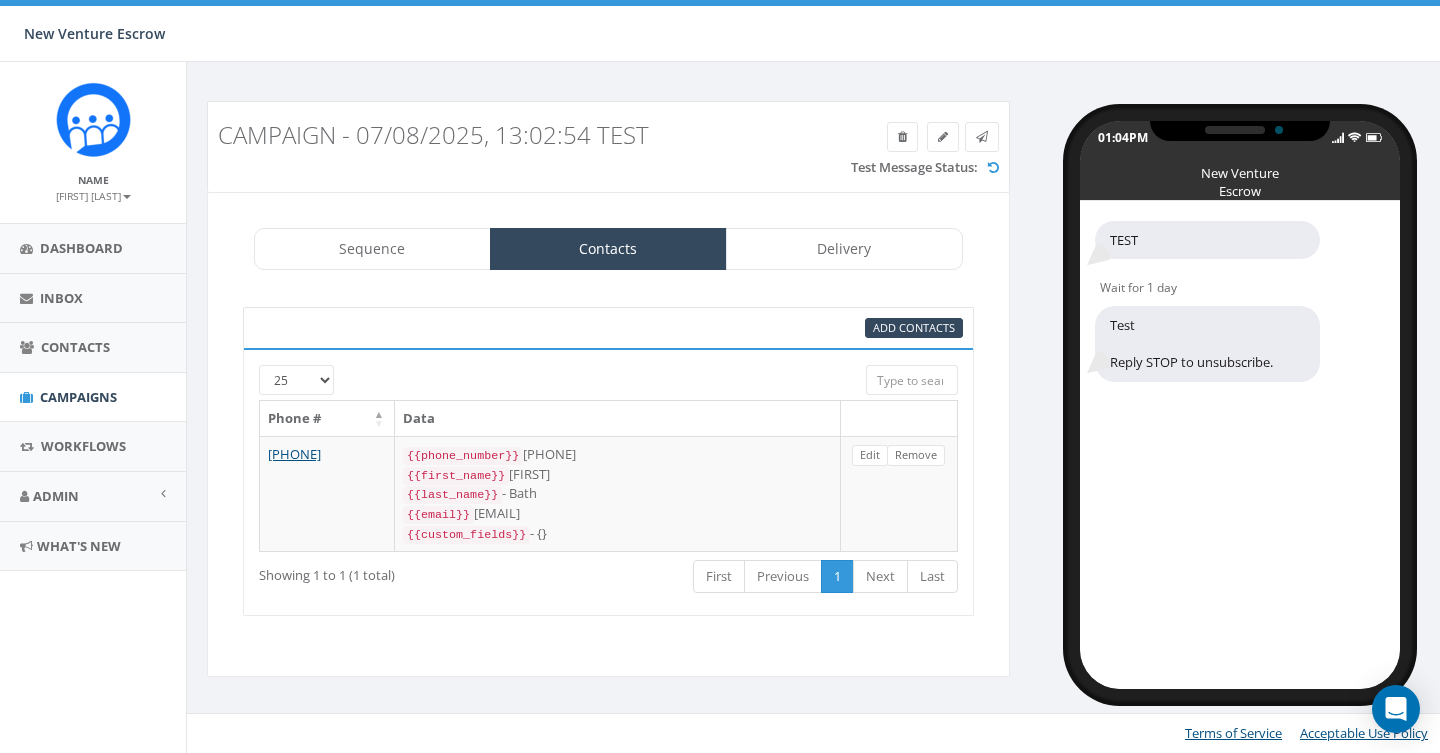 click on "Sequence Contacts Delivery 1 Step 1 2 Step 2 Add  TEST TEST Recent Smileys & People Animals & Nature Food & Drink Activity Travel & Places Objects Symbols Flags Diversity Diversity Diversity Diversity Diversity 💡Tip: Type {{ to access variables like {{first_name}} or select a template to start. We recommend adding an image to MMS messages. An invisible pixel may be attached to ensure delivery if one is not included. 32 / 320 1 SMS You cannot attach more than one file !! Please remove the old file and continue to add This message will be sent as MMS. Save                                             Next Wait for     1 days then send If no reply If link not clicked If Not Tagged Test Test Recent Smileys & People Animals & Nature Food & Drink Activity Travel & Places Objects Symbols Flags Diversity Diversity Diversity Diversity Diversity 💡Tip: Type {{ to access variables like {{first_name}} or select a template to start. 32 / 320 1 SMS SMS This message will be sent as MMS. Delete      Next   Add Contacts 1" at bounding box center [608, 434] 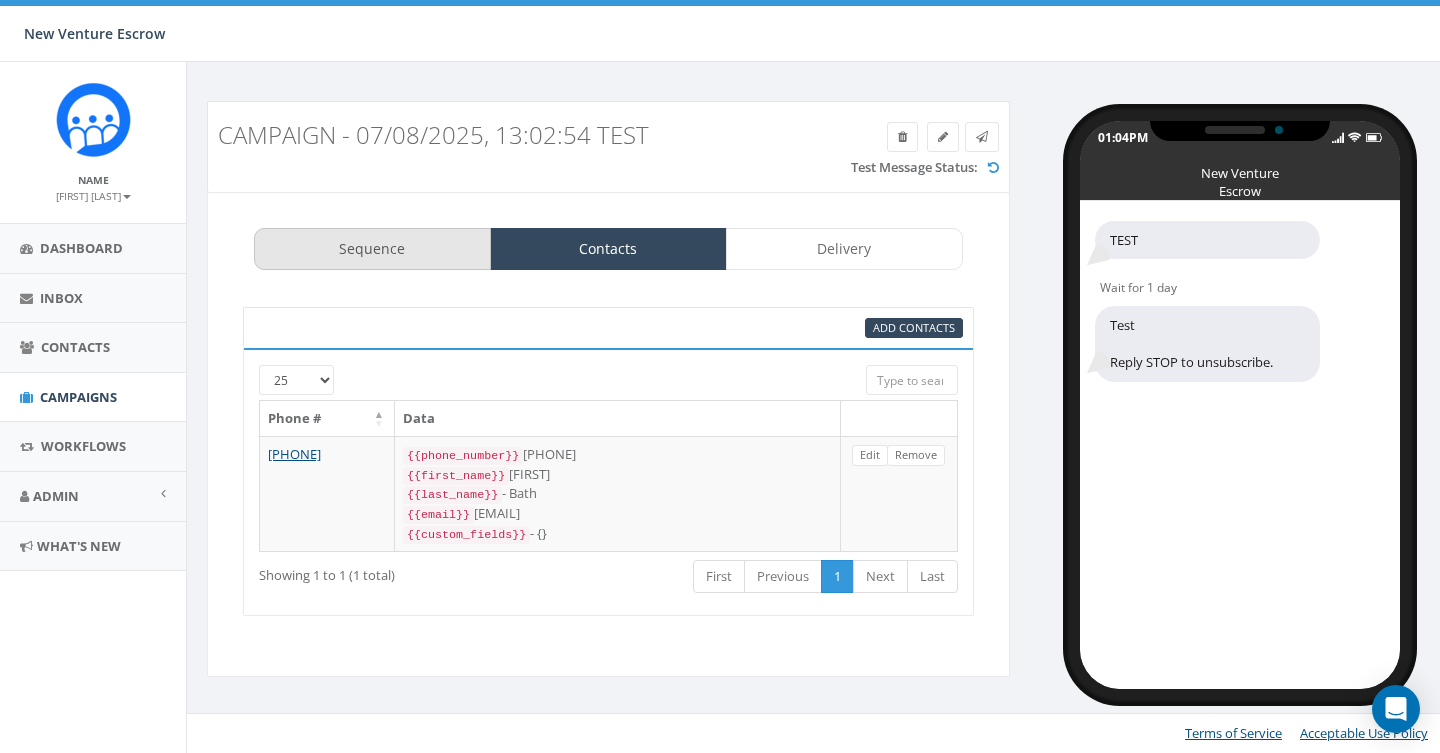 click on "Sequence" at bounding box center (372, 249) 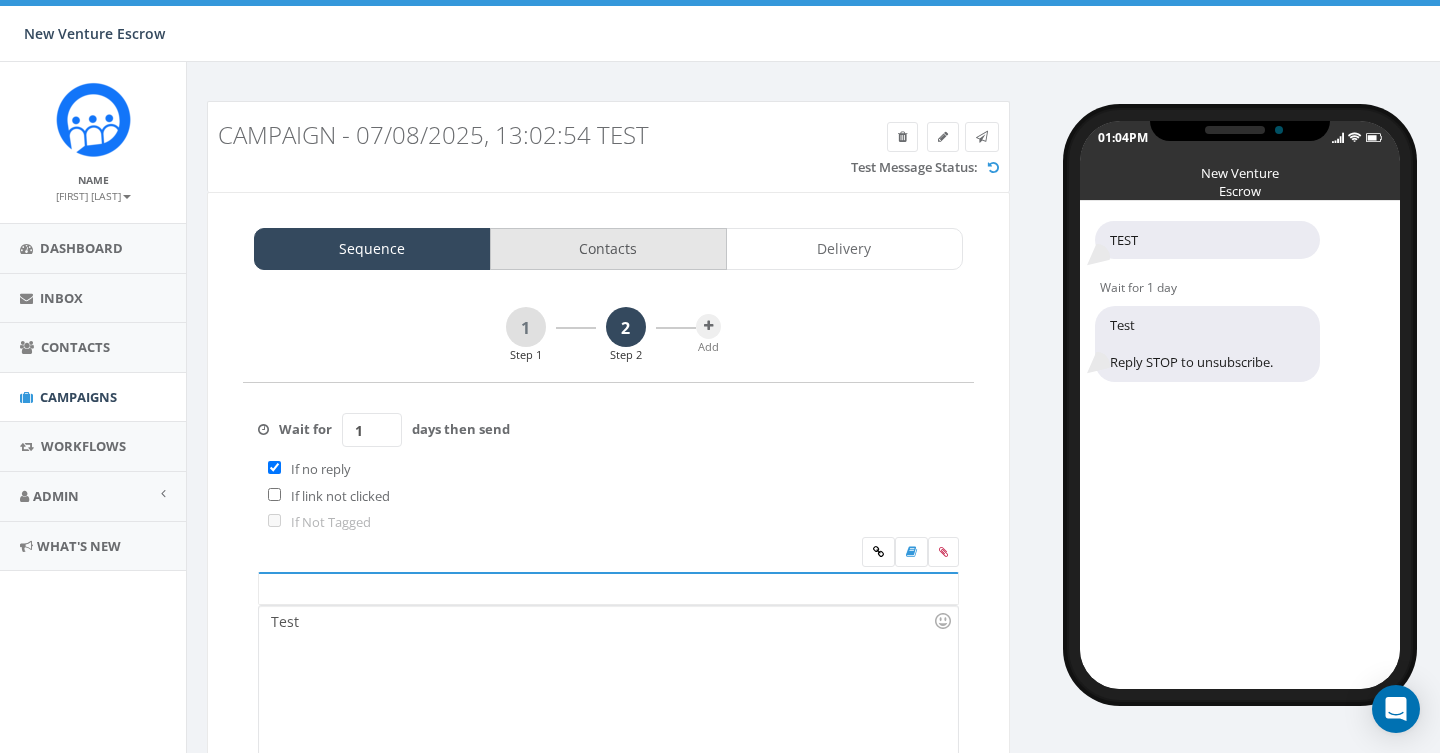 click on "Contacts" at bounding box center (608, 249) 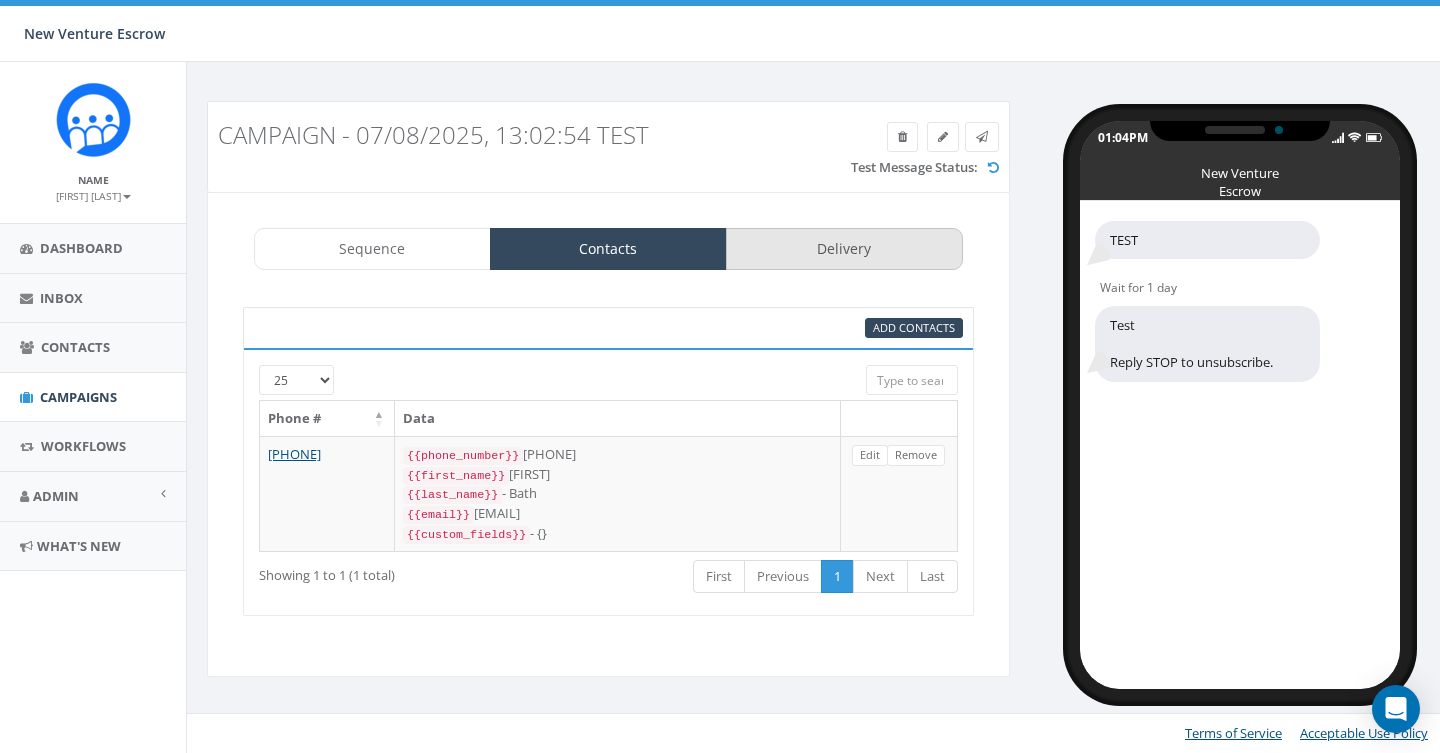 click on "Delivery" at bounding box center (844, 249) 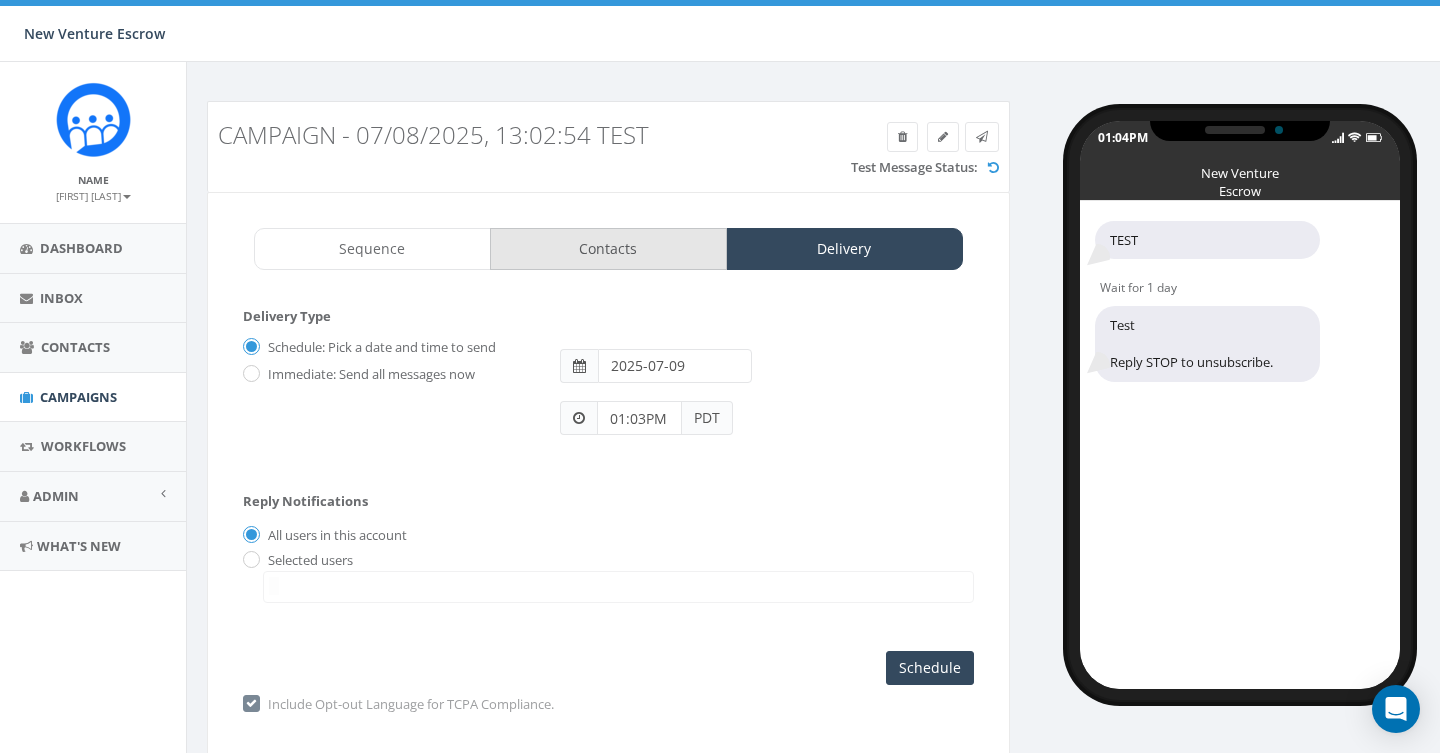 click on "Contacts" at bounding box center [608, 249] 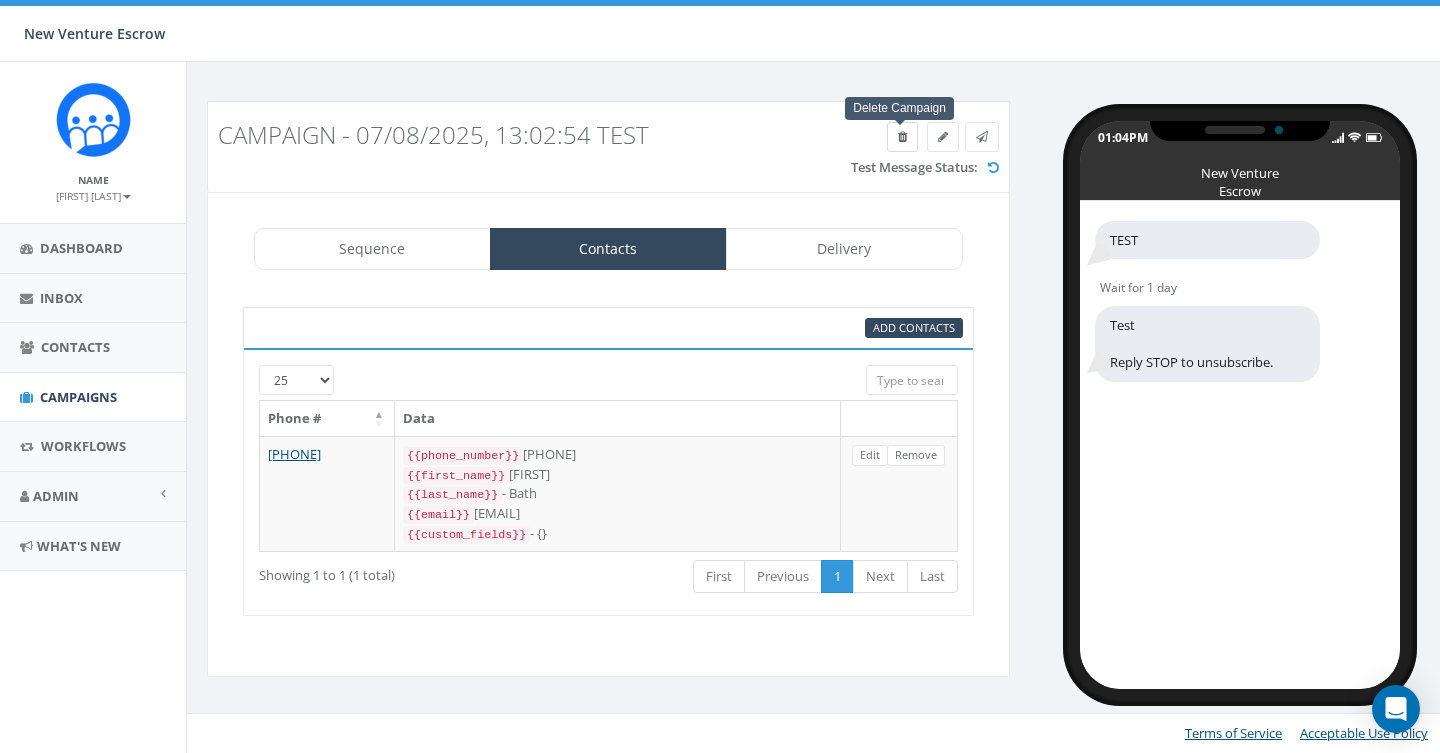 click at bounding box center [902, 137] 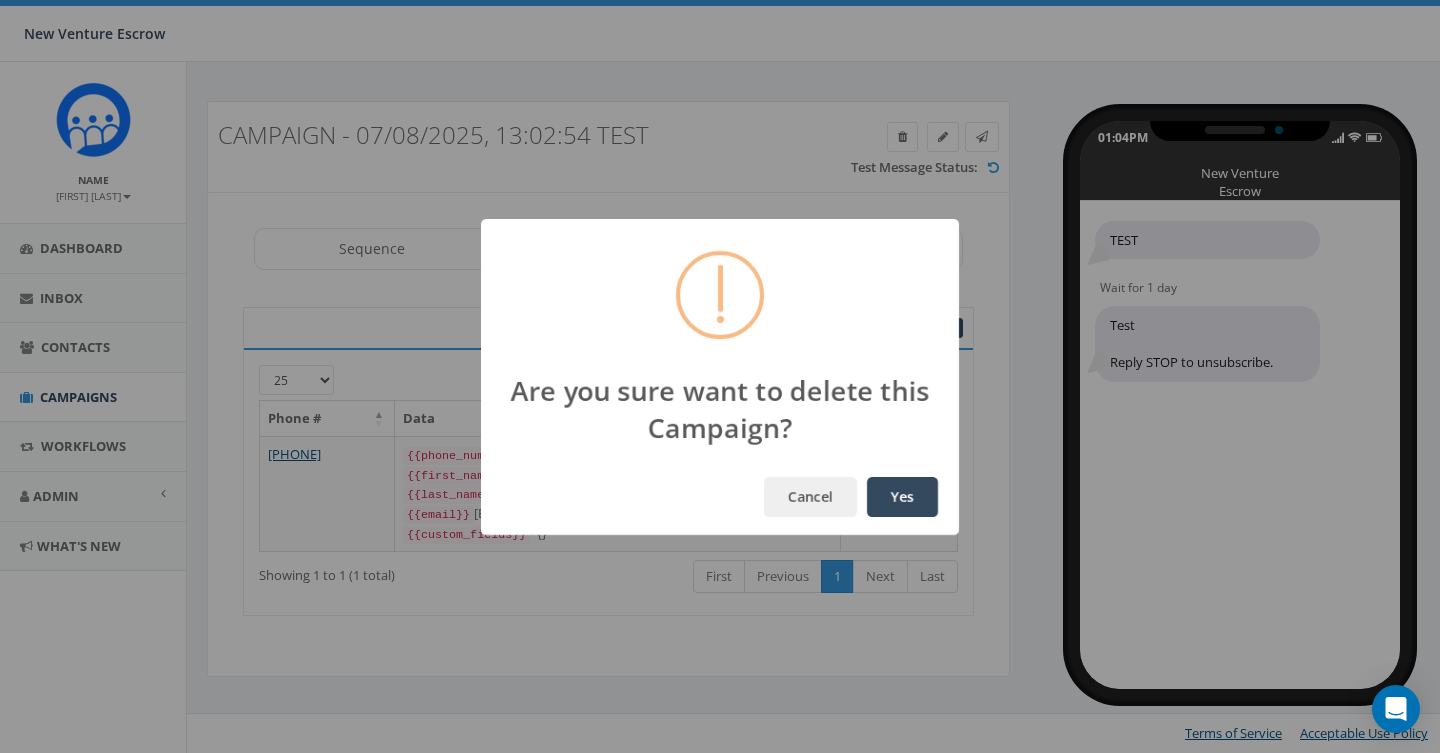 click on "Yes" at bounding box center [902, 497] 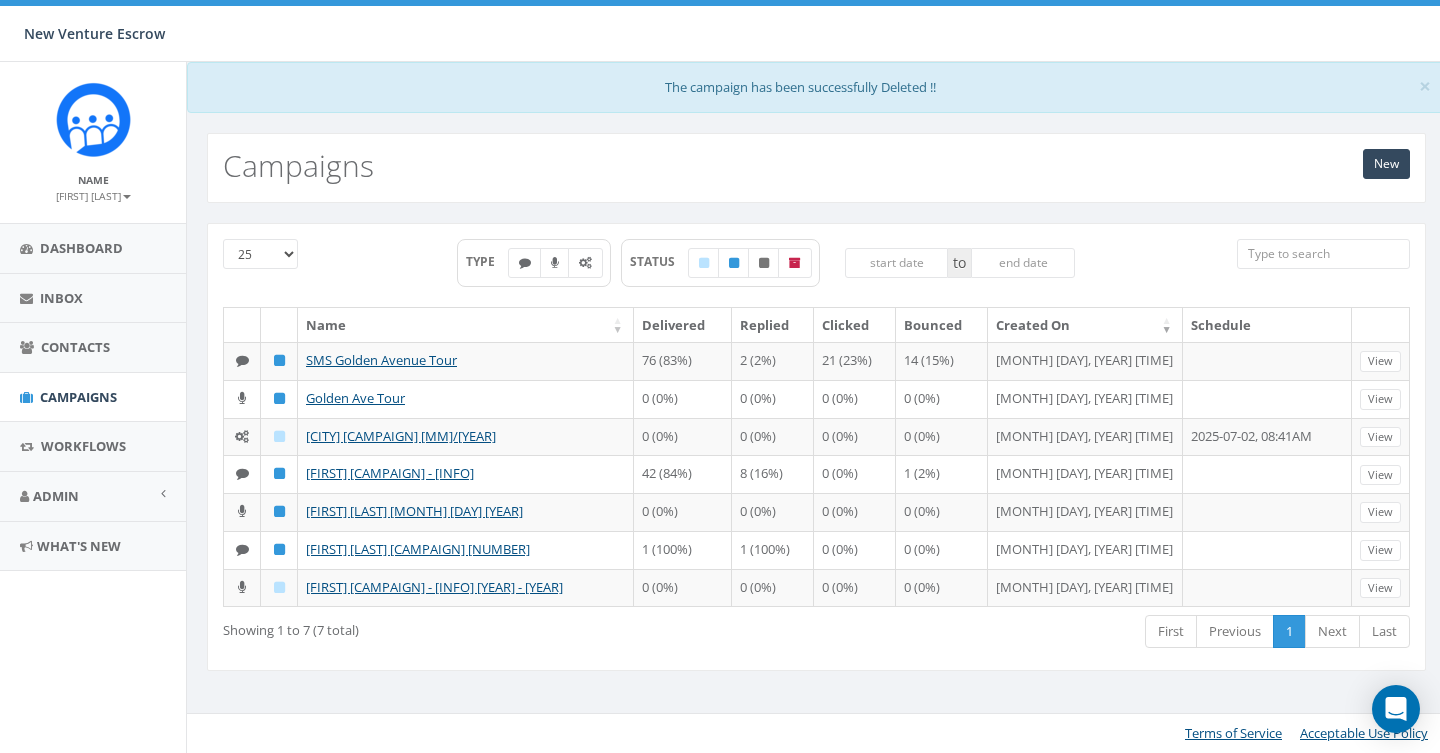 scroll, scrollTop: 0, scrollLeft: 0, axis: both 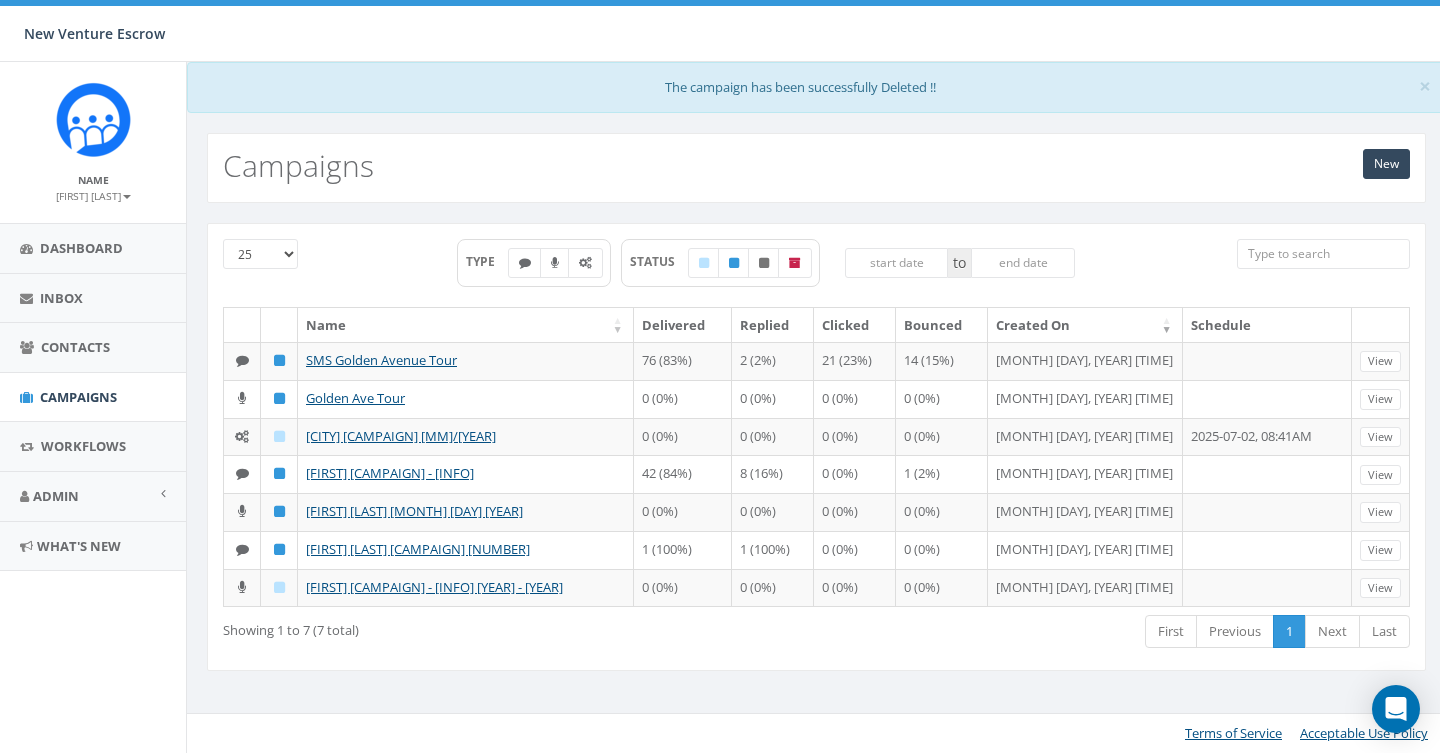 click on "[FIRST] [LAST]" at bounding box center (93, 196) 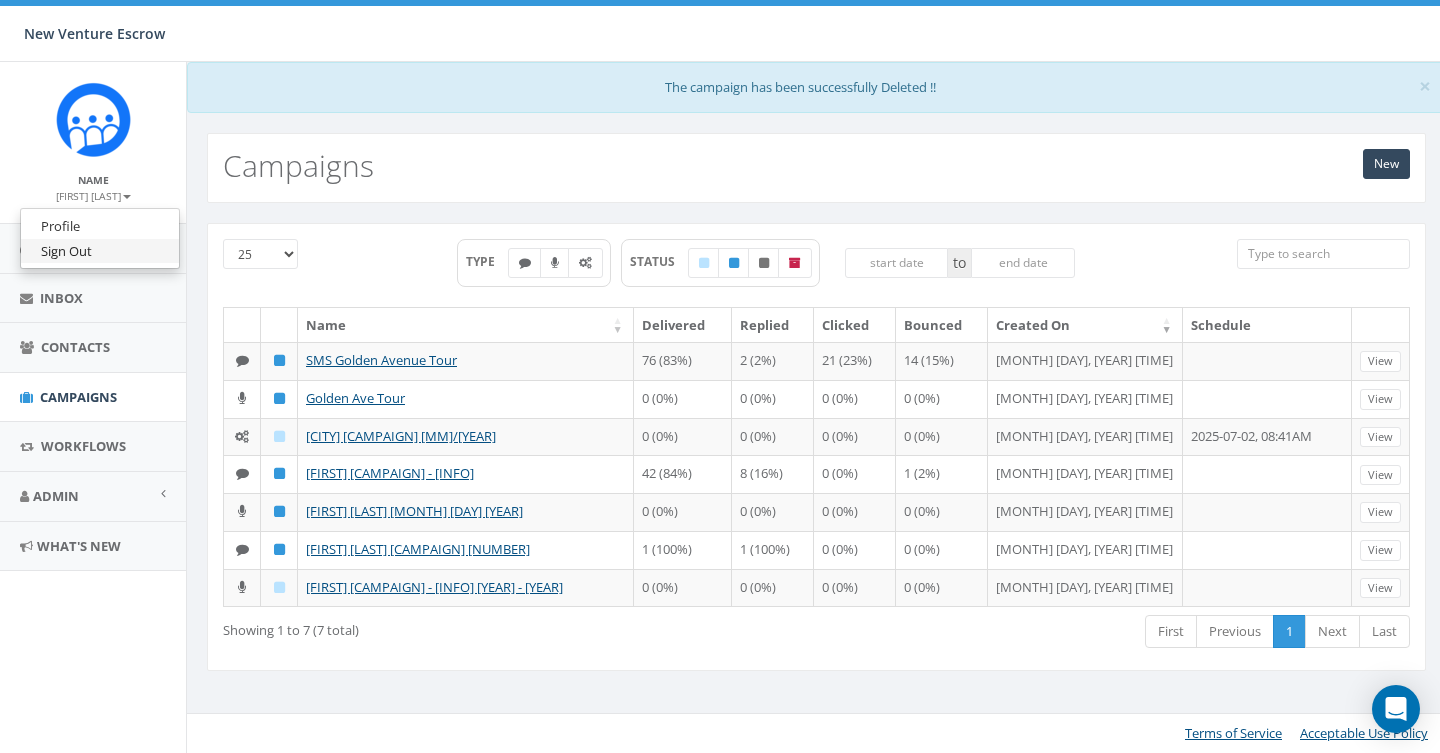 click on "Sign Out" at bounding box center (100, 251) 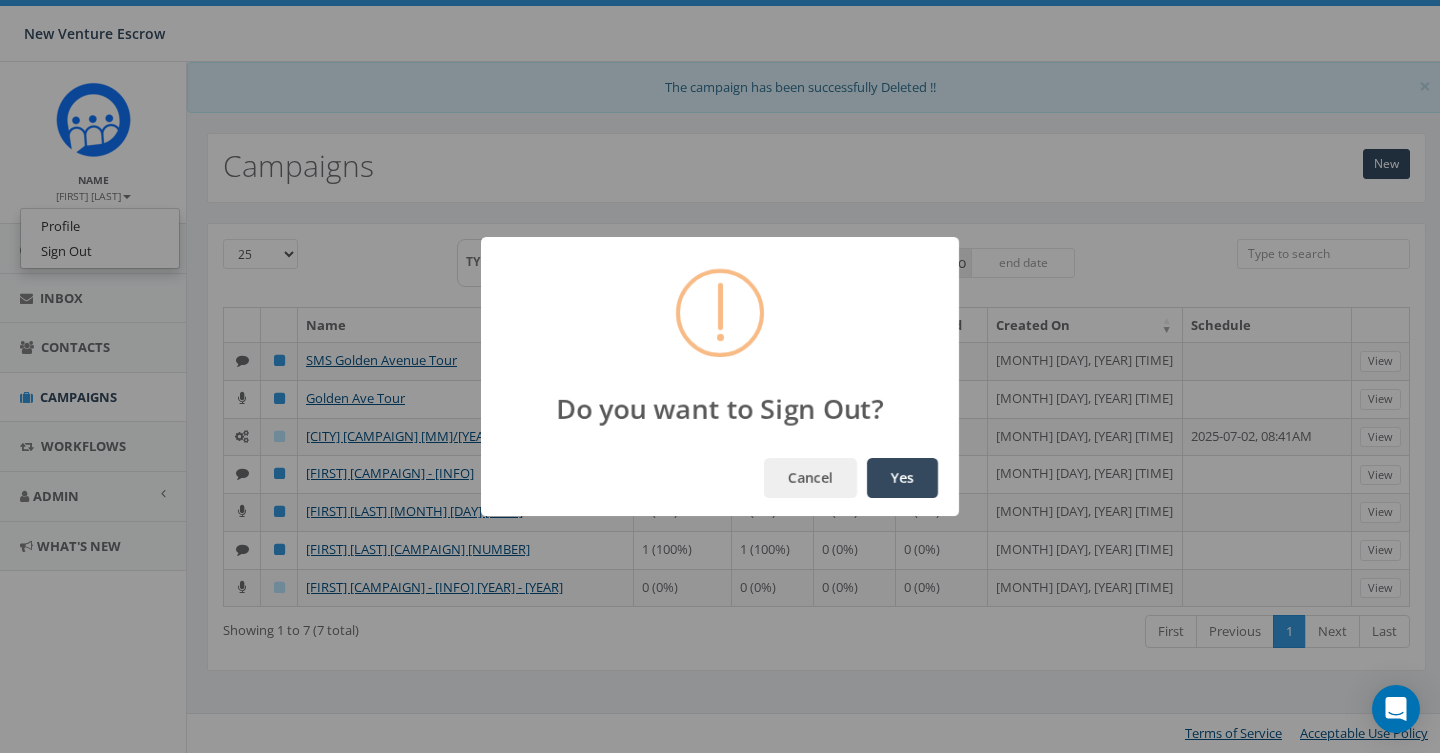 click on "Yes" at bounding box center [902, 478] 